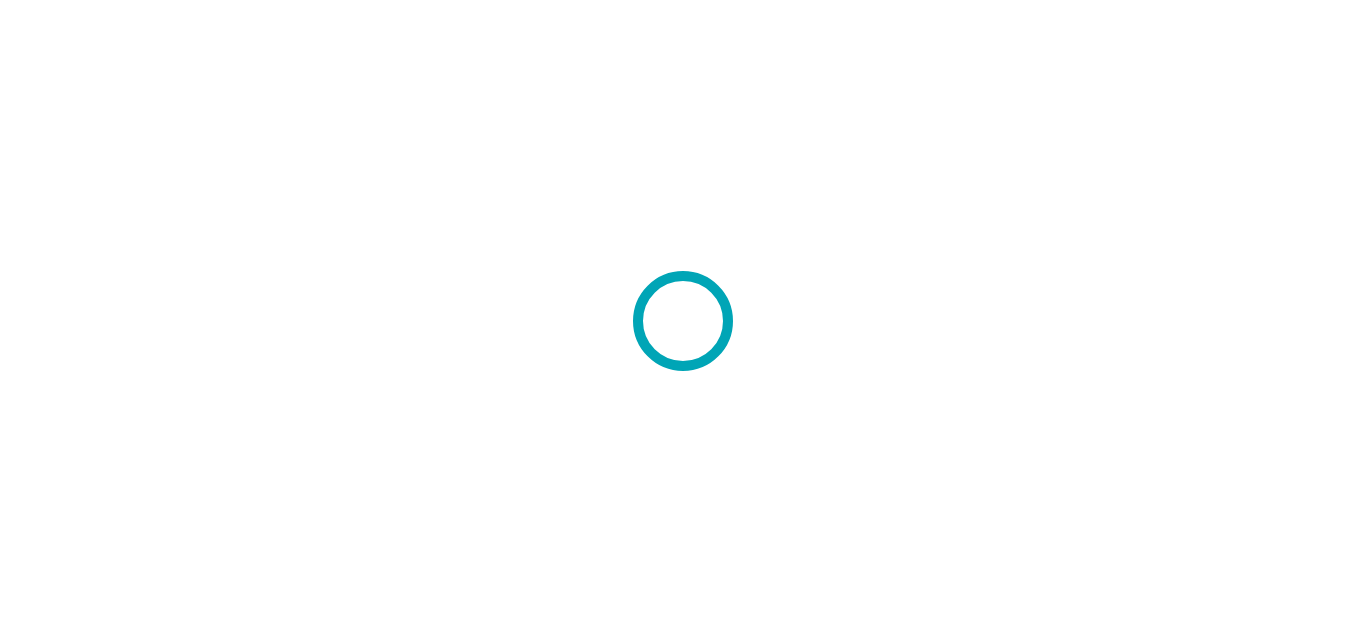 scroll, scrollTop: 0, scrollLeft: 0, axis: both 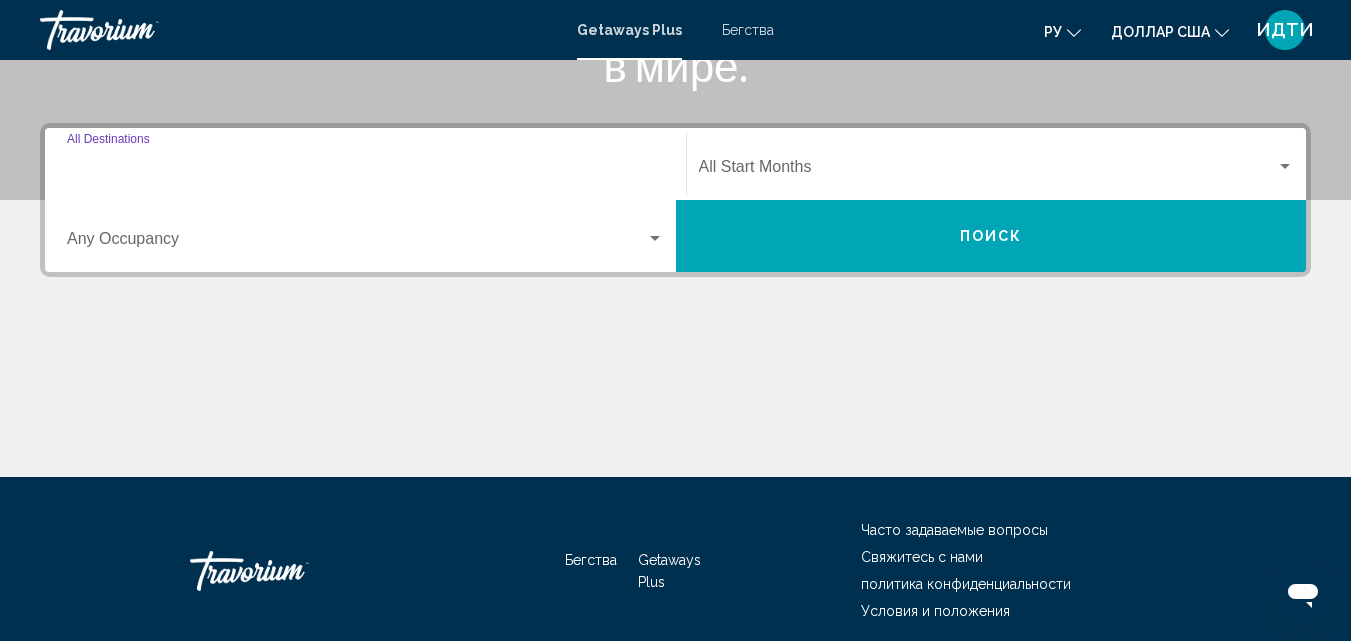 click on "Destination All Destinations" at bounding box center (365, 171) 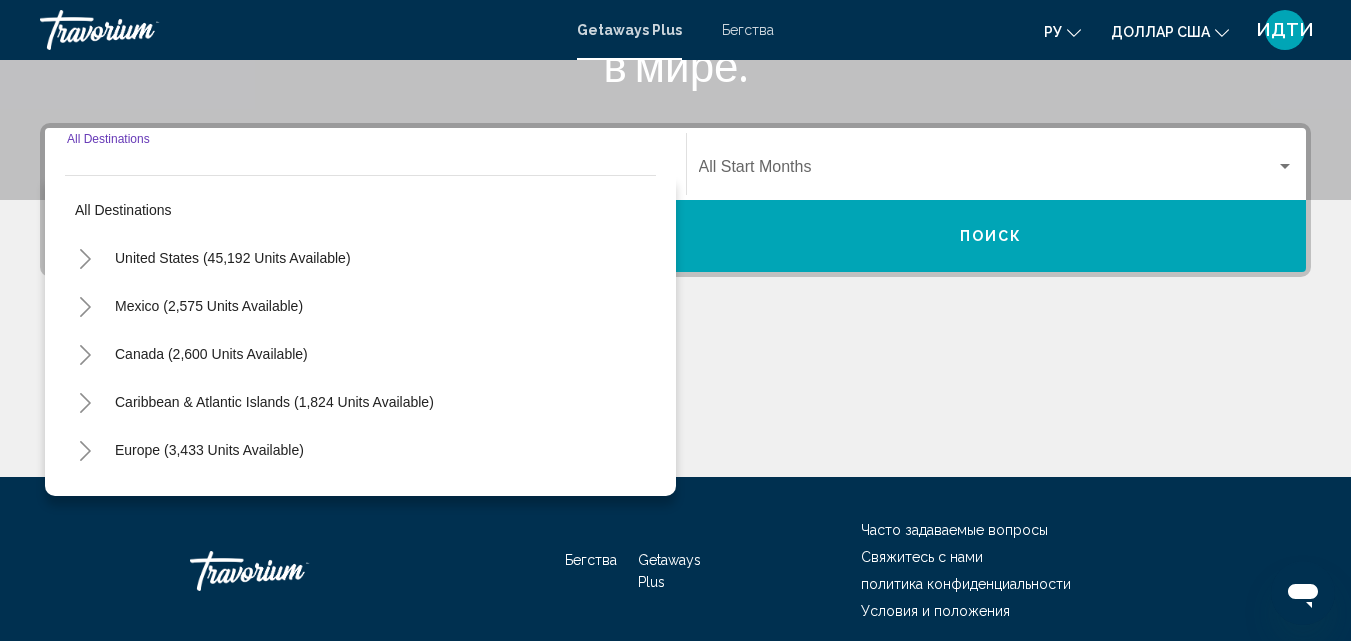 scroll, scrollTop: 458, scrollLeft: 0, axis: vertical 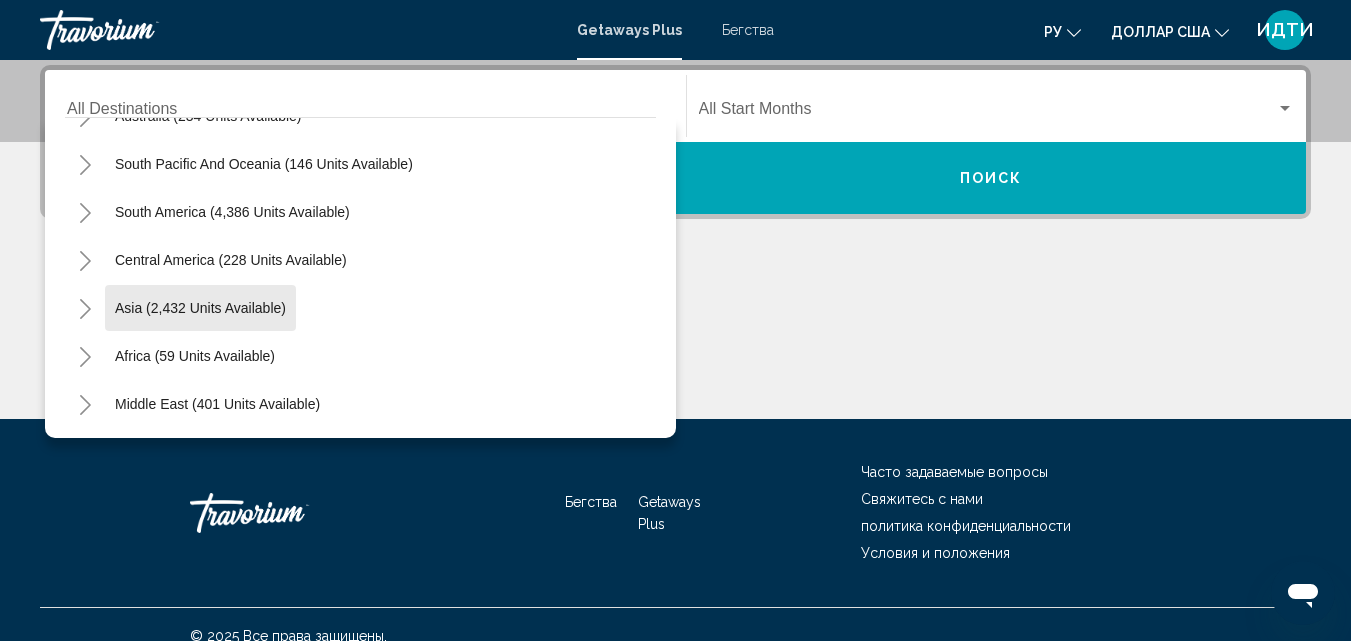 click on "Asia (2,432 units available)" 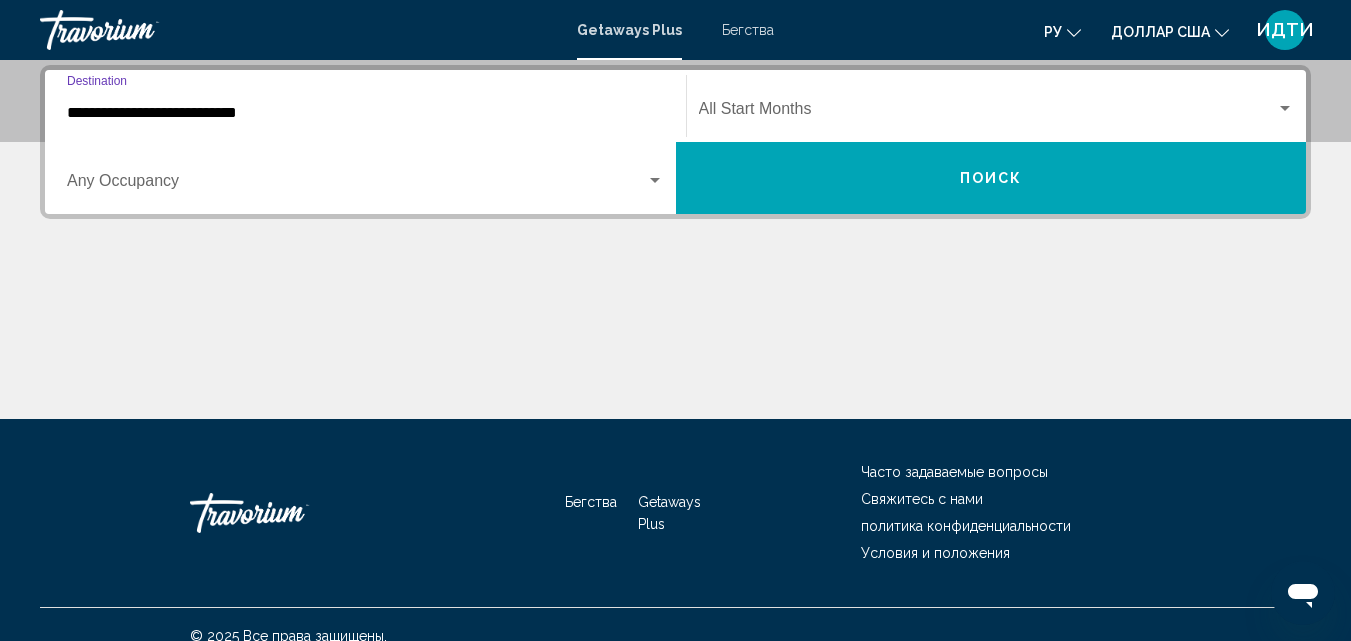 click on "**********" at bounding box center (365, 113) 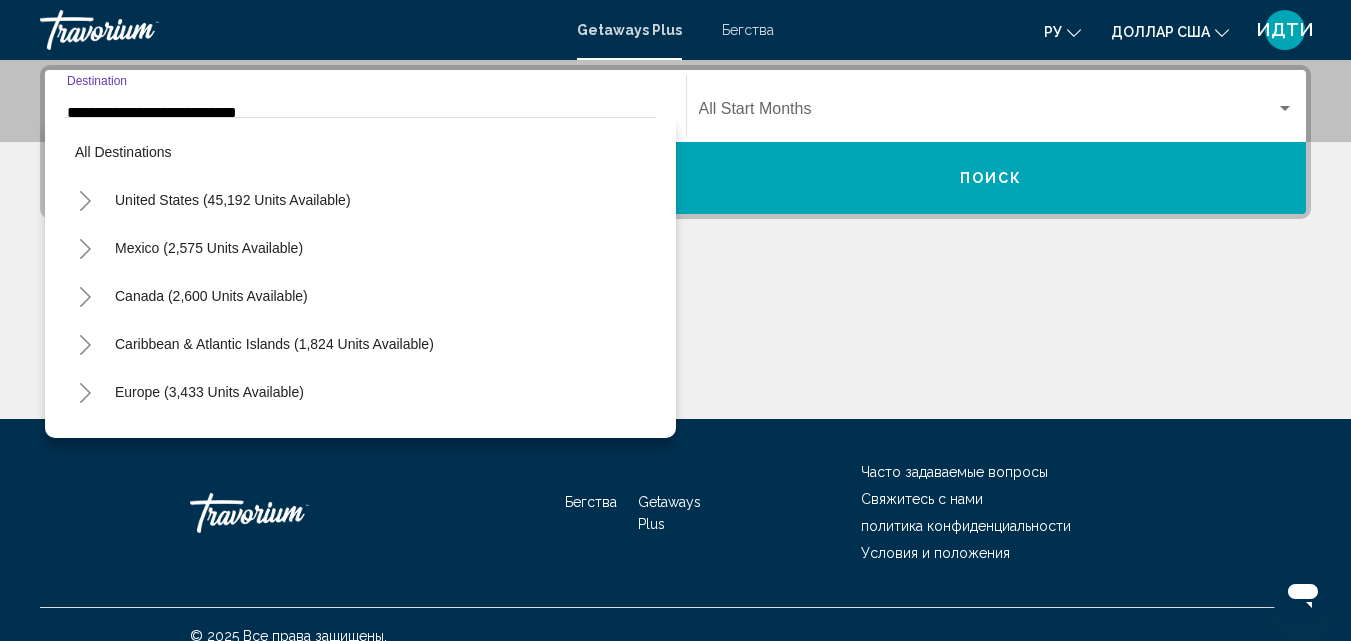 scroll, scrollTop: 411, scrollLeft: 0, axis: vertical 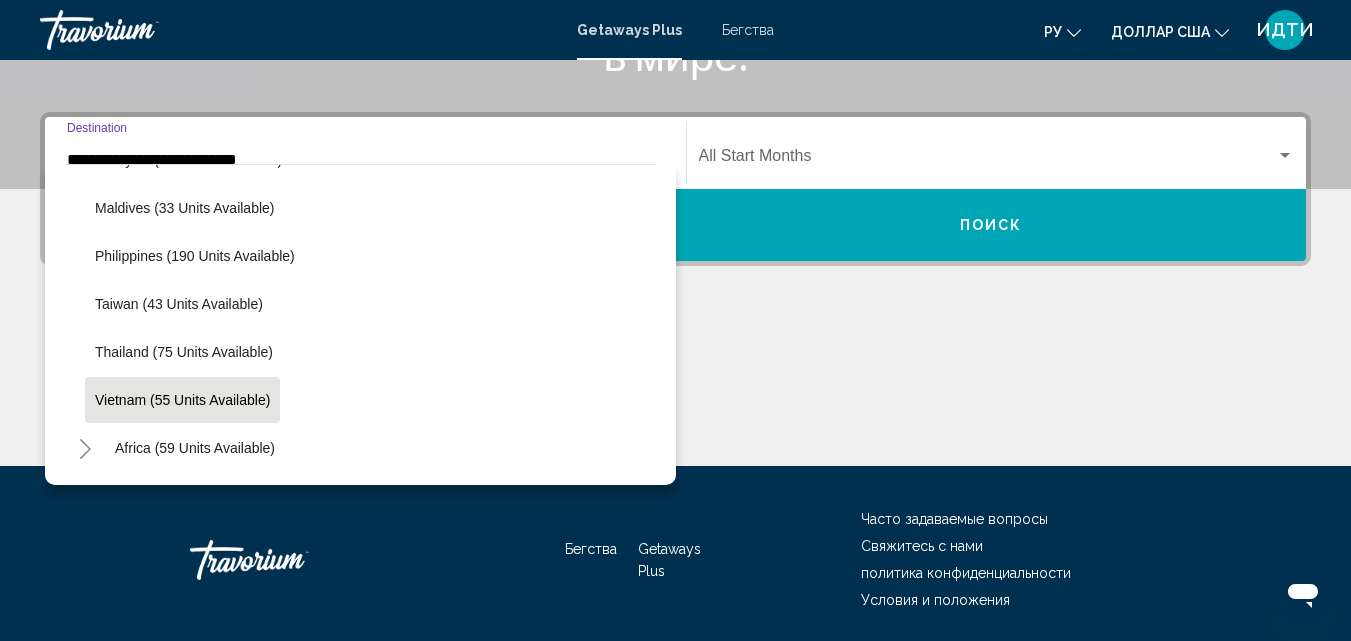 click on "Vietnam (55 units available)" 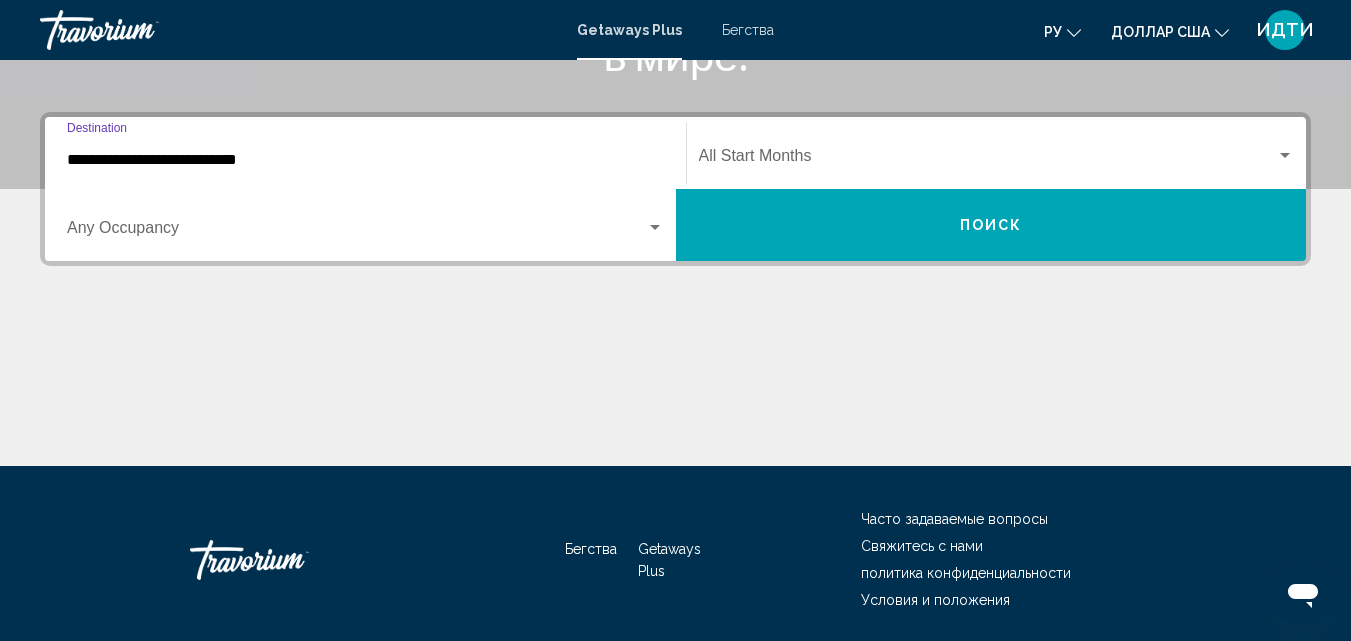 scroll, scrollTop: 458, scrollLeft: 0, axis: vertical 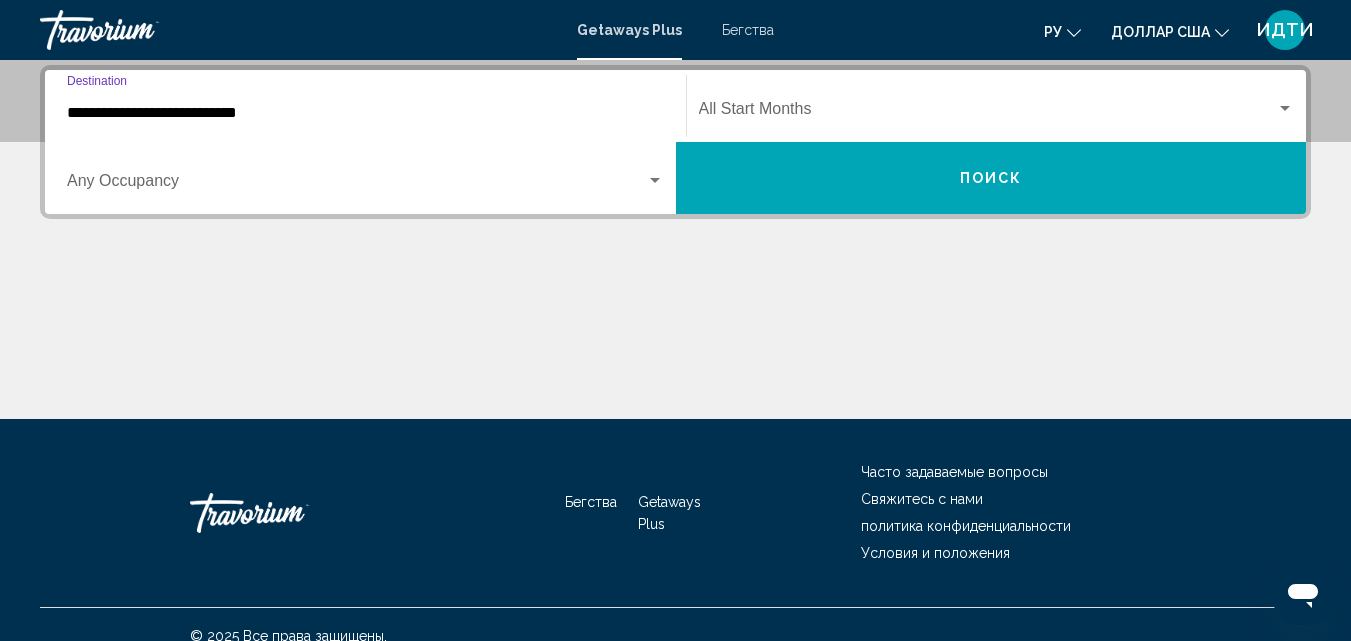 click on "Поиск" at bounding box center [991, 178] 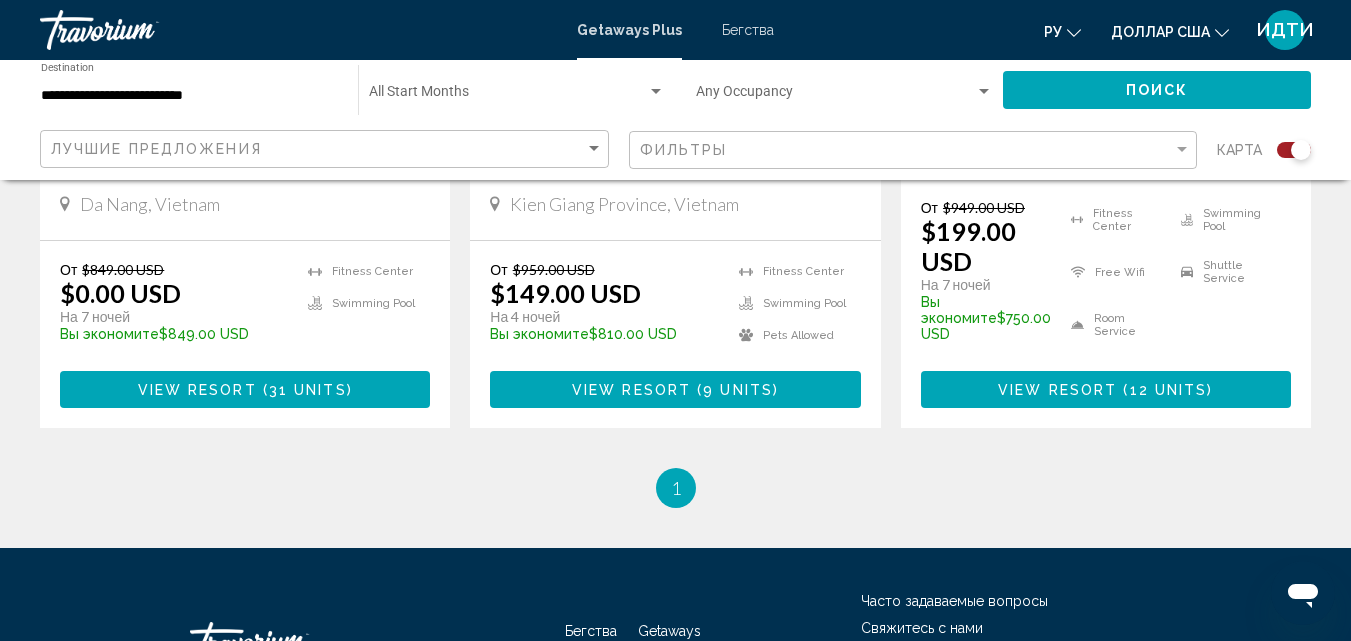 scroll, scrollTop: 1200, scrollLeft: 0, axis: vertical 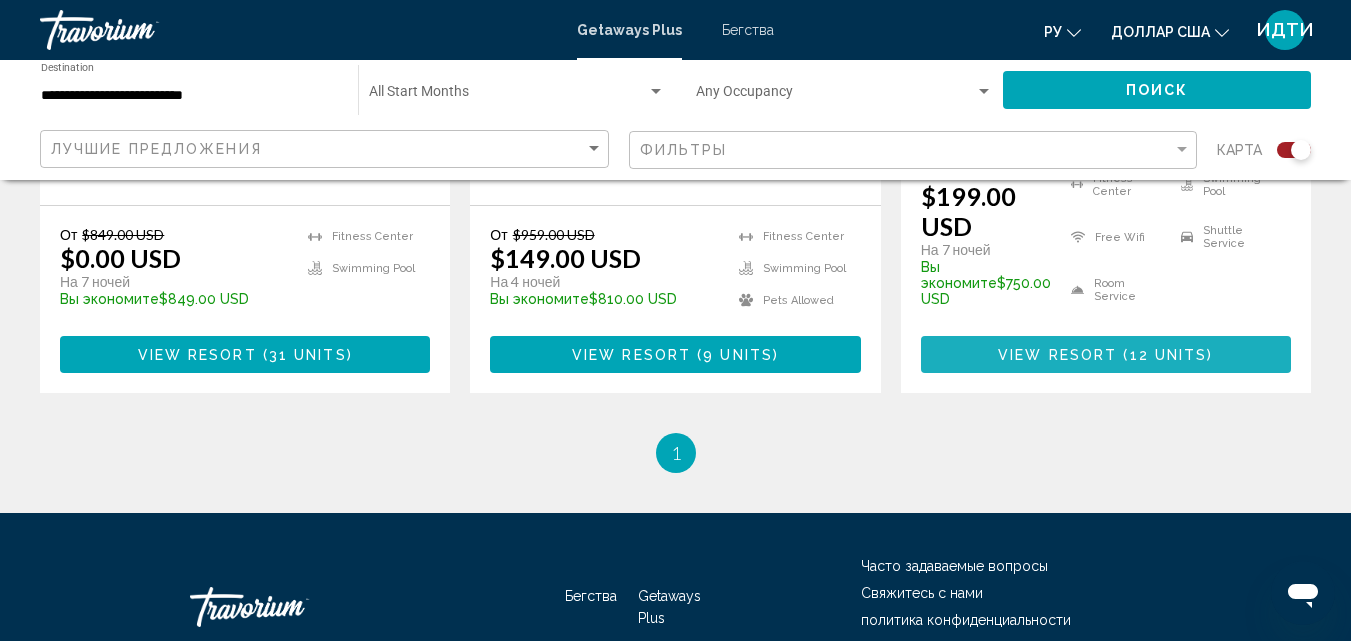 click on "View Resort" at bounding box center [1057, 355] 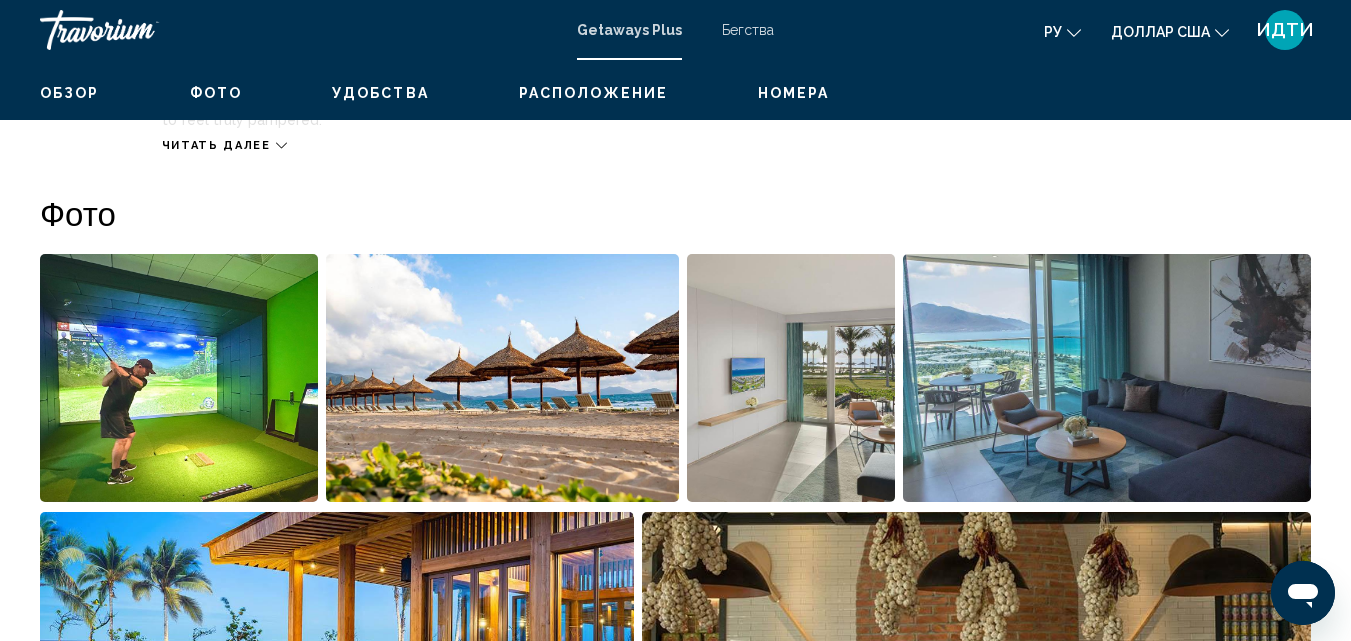 scroll, scrollTop: 215, scrollLeft: 0, axis: vertical 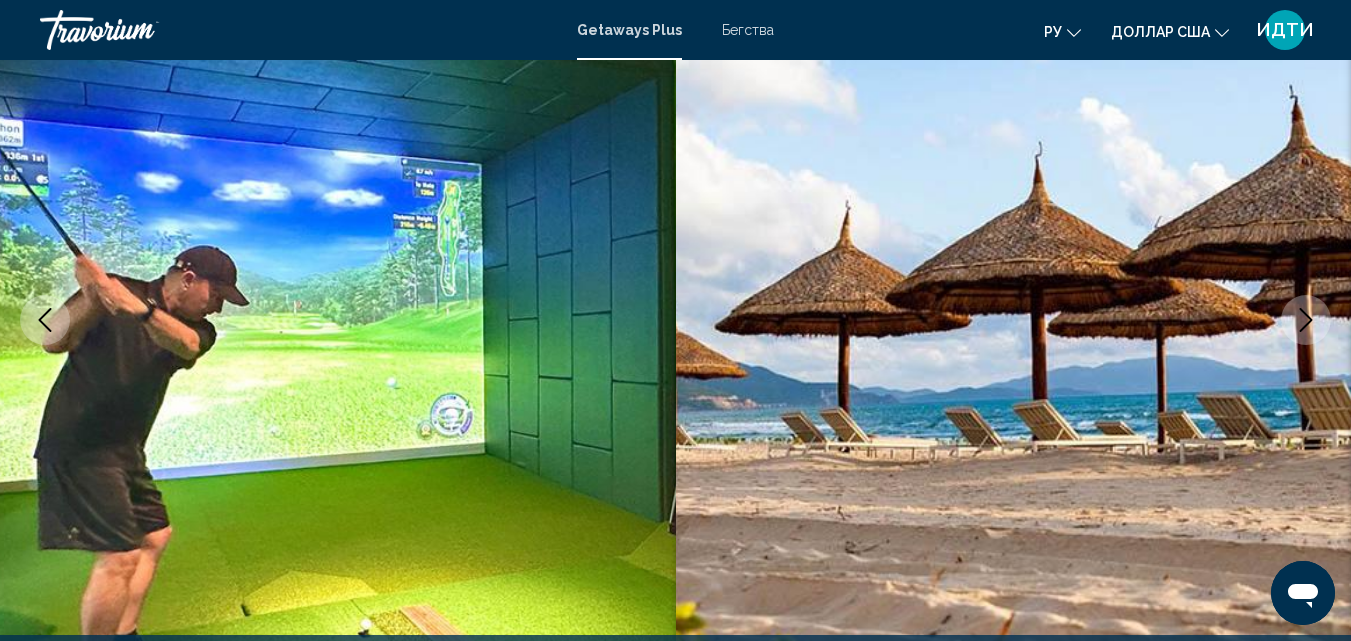 click 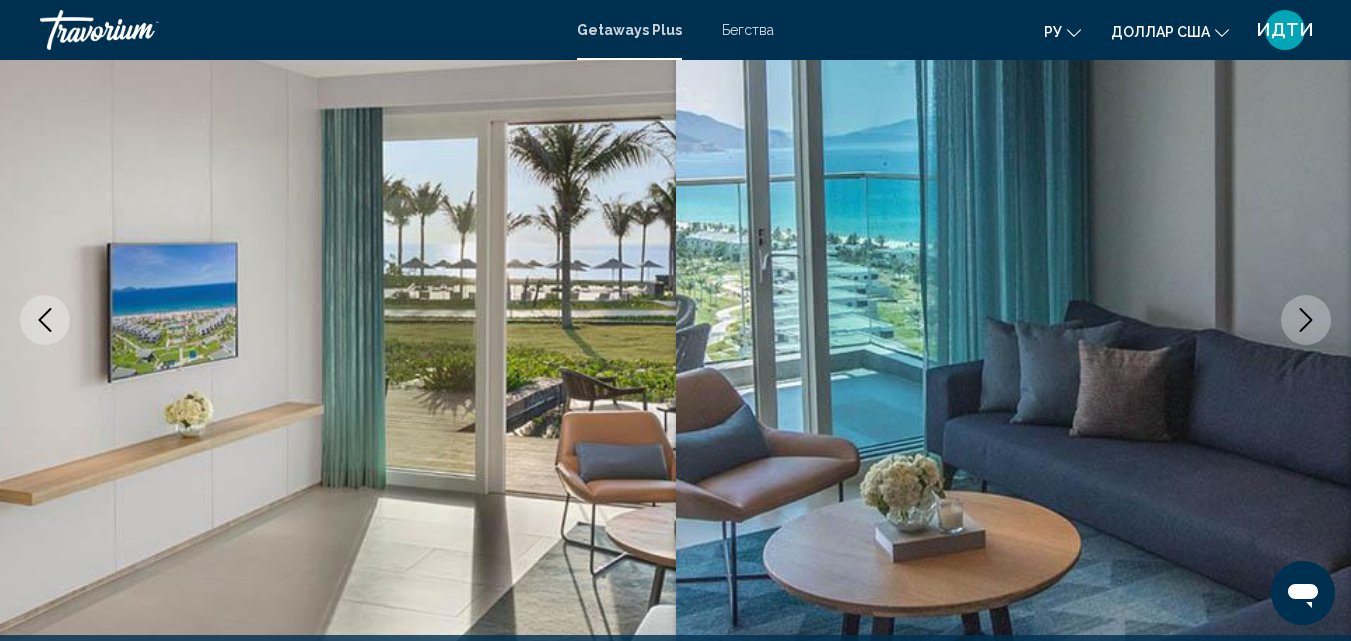 click 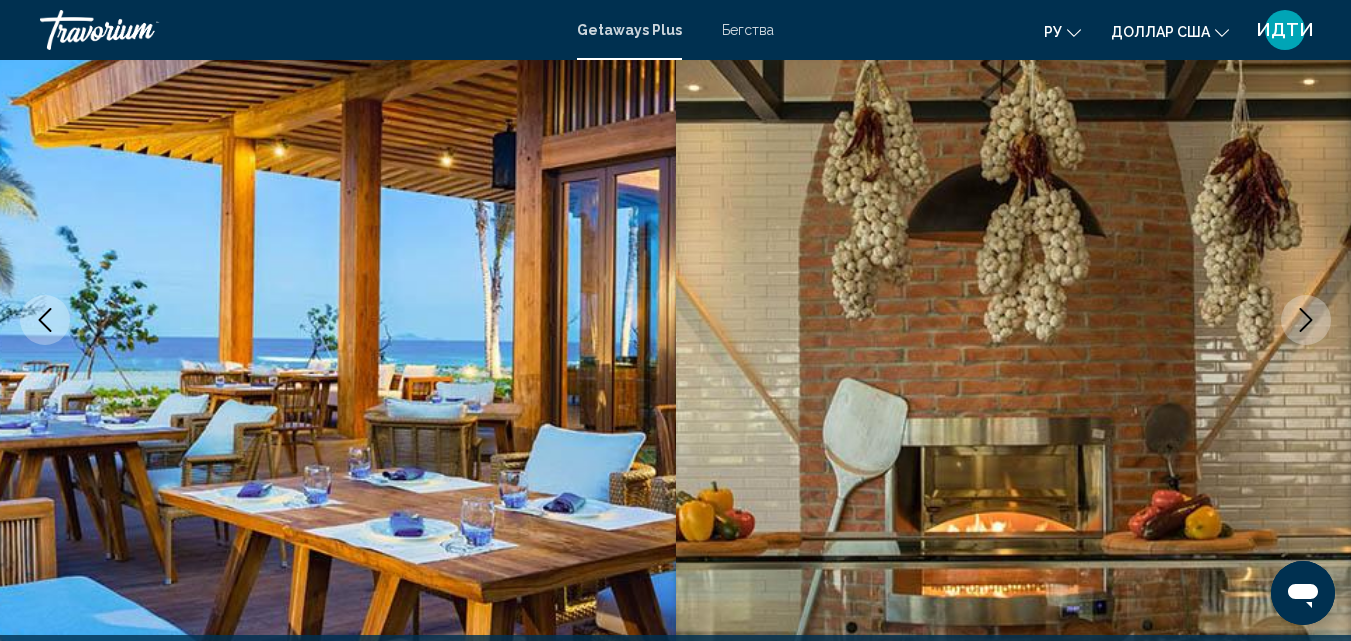 click 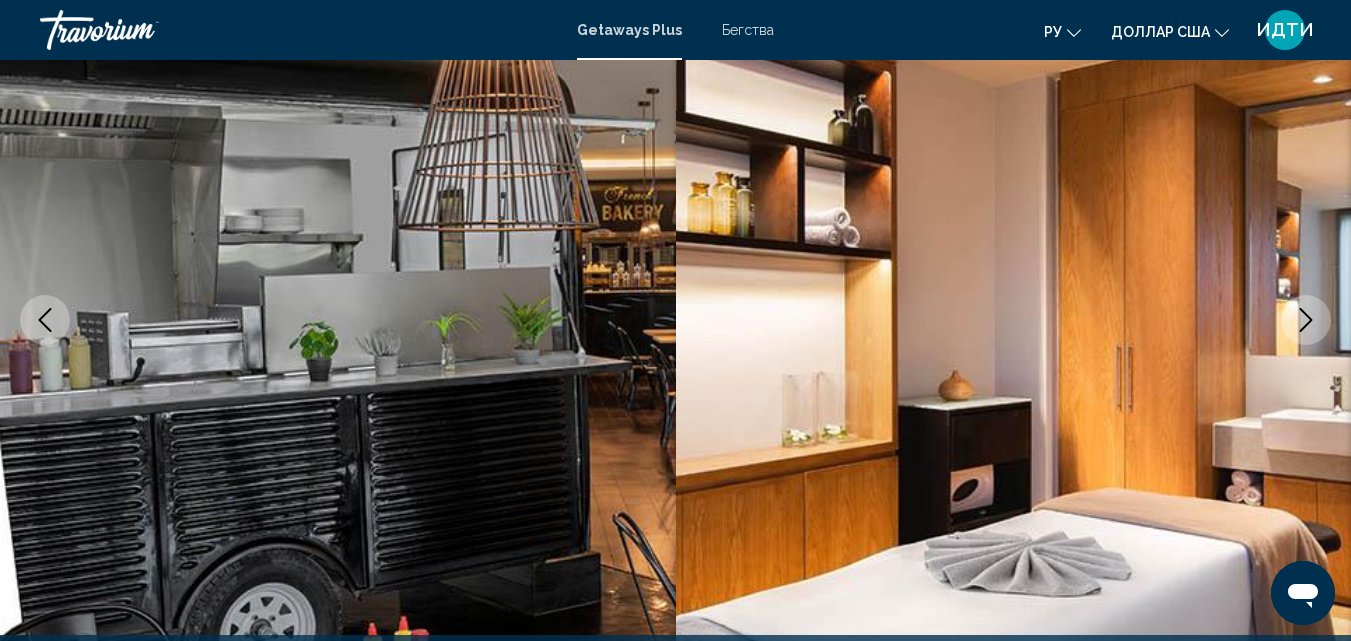 click 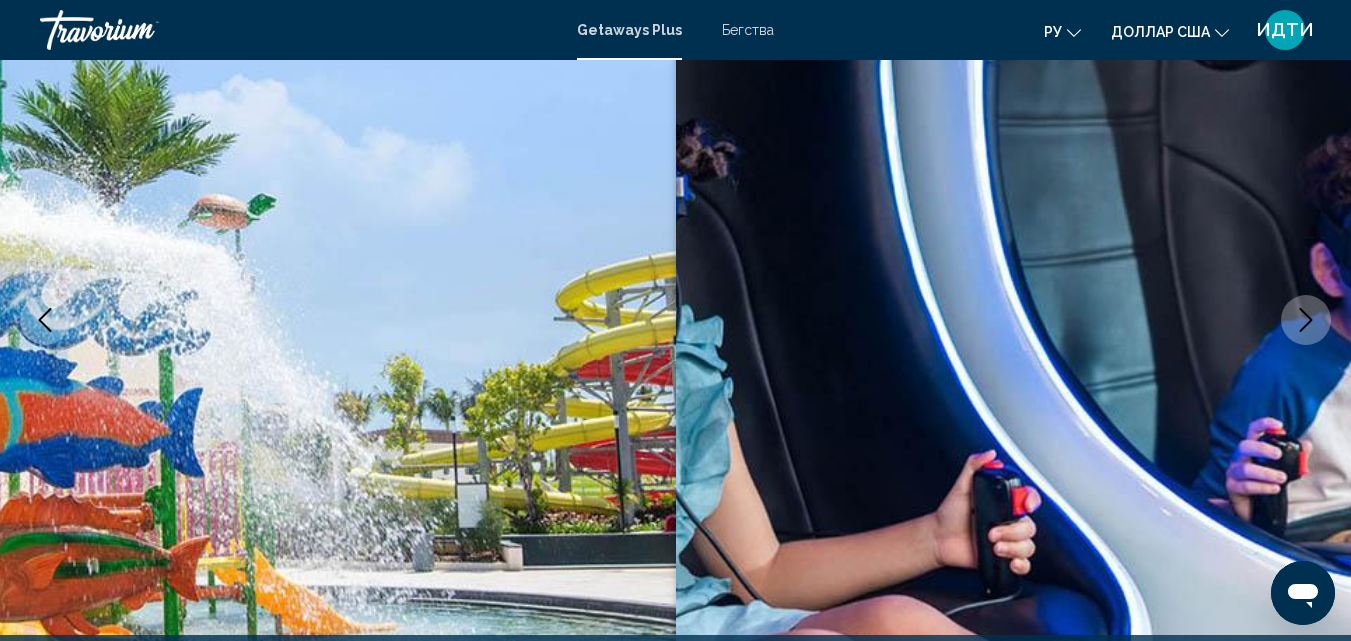click 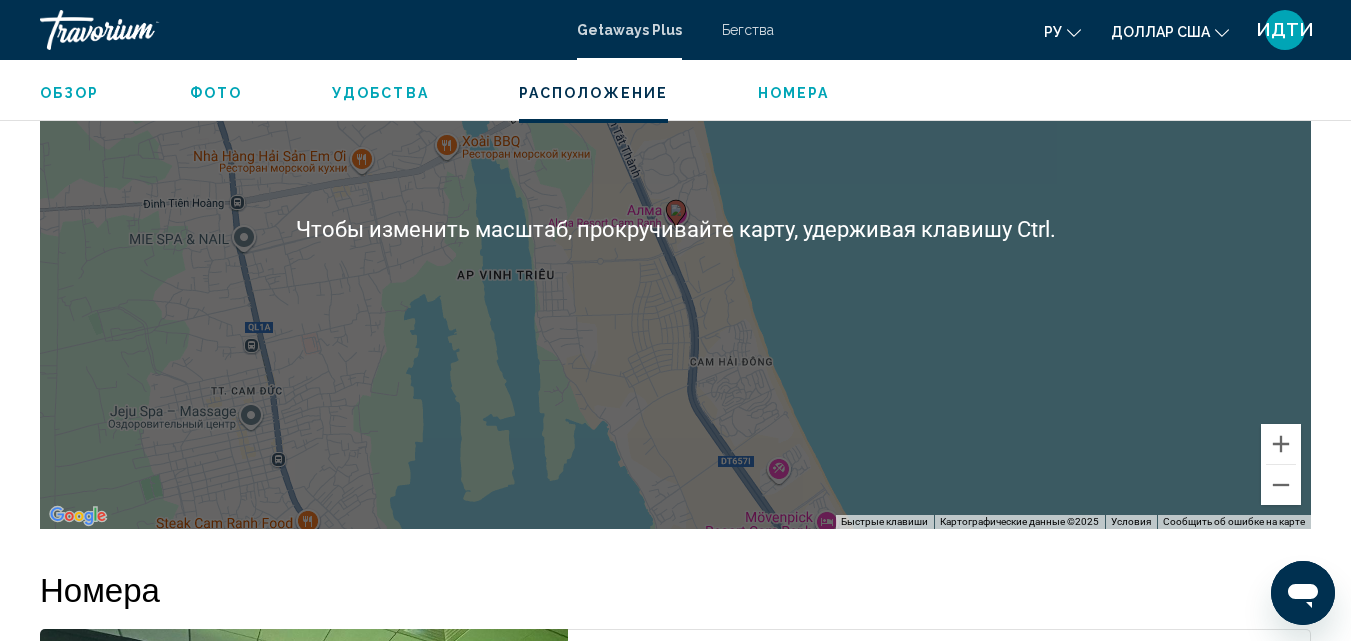 scroll, scrollTop: 3115, scrollLeft: 0, axis: vertical 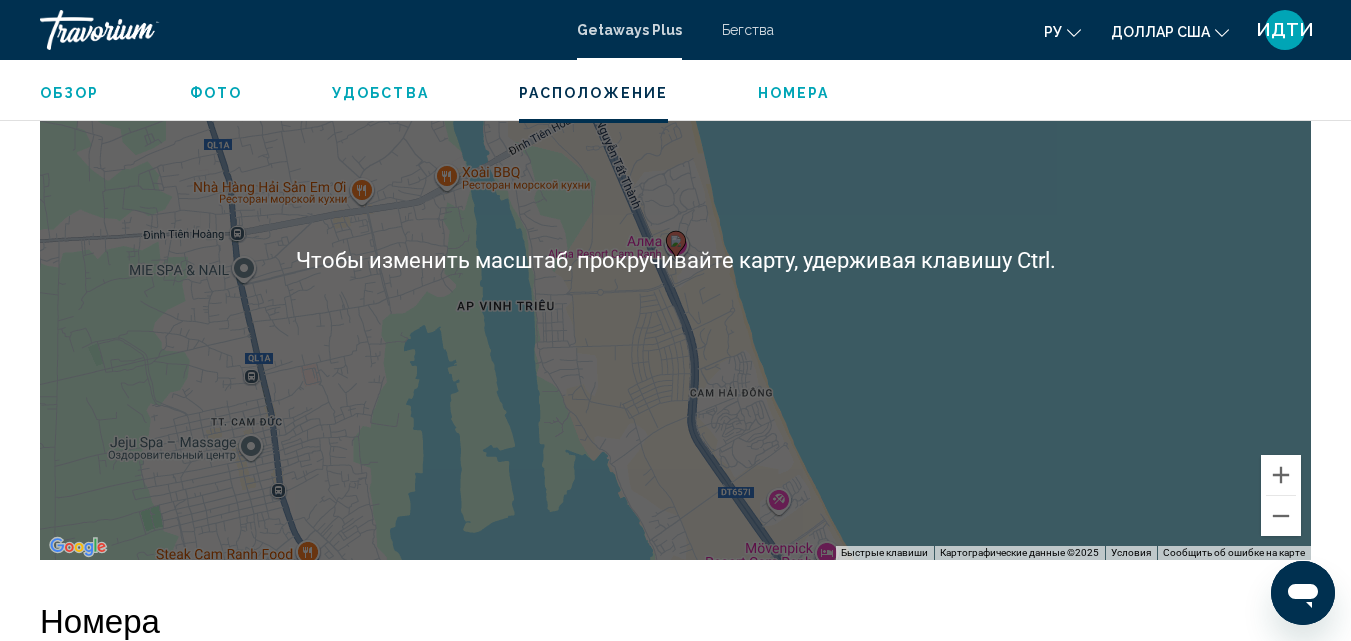 click on "Чтобы активировать перетаскивание с помощью клавиатуры, нажмите Alt + Ввод. После этого перемещайте маркер, используя клавиши со стрелками. Чтобы завершить перетаскивание, нажмите клавишу Ввод. Чтобы отменить действие, нажмите клавишу Esc." at bounding box center [675, 260] 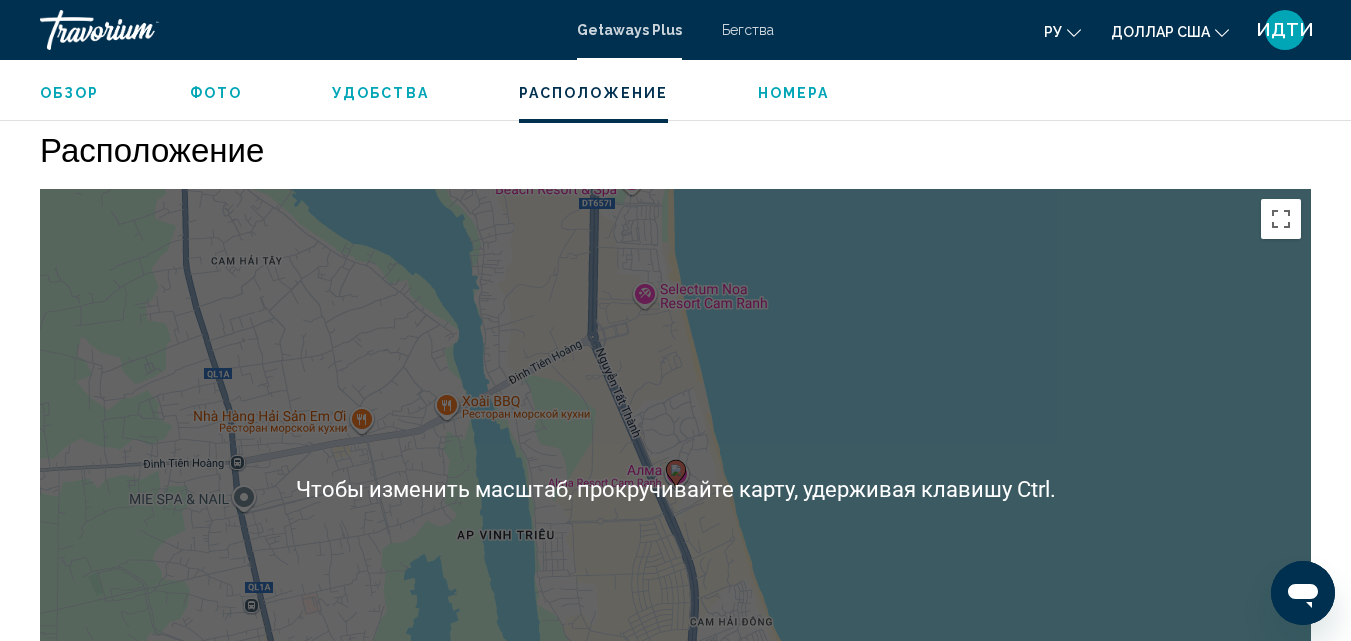 scroll, scrollTop: 3015, scrollLeft: 0, axis: vertical 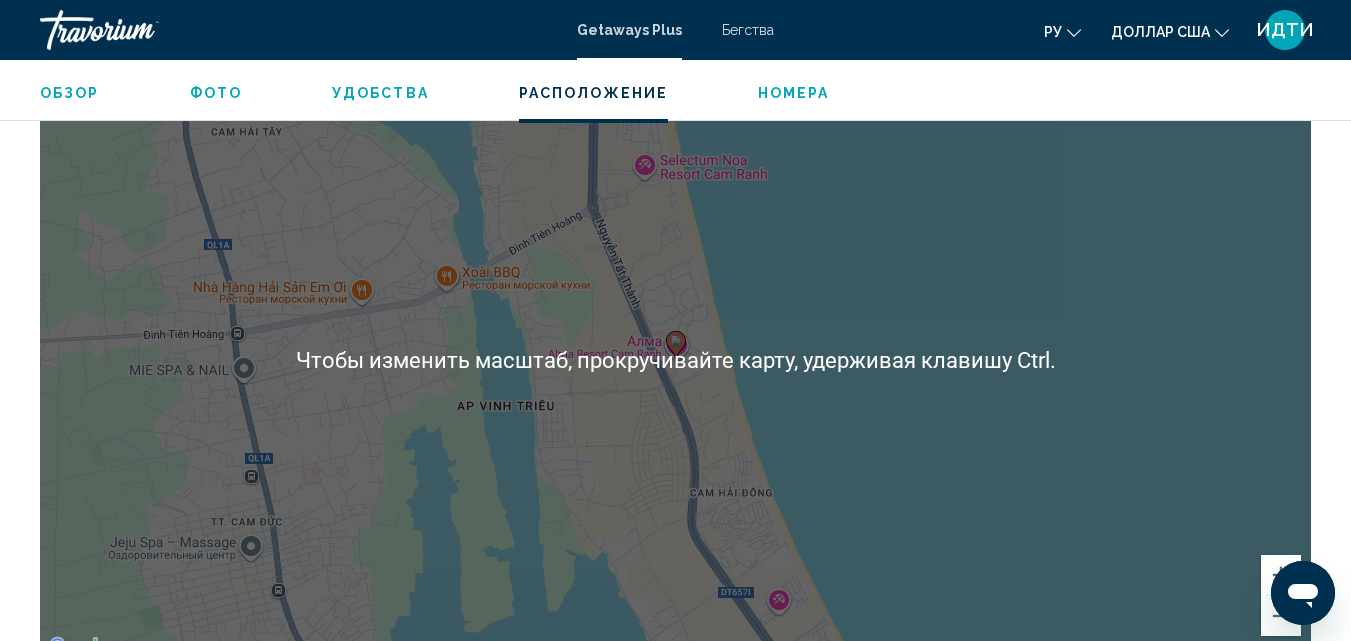 click on "Чтобы активировать перетаскивание с помощью клавиатуры, нажмите Alt + Ввод. После этого перемещайте маркер, используя клавиши со стрелками. Чтобы завершить перетаскивание, нажмите клавишу Ввод. Чтобы отменить действие, нажмите клавишу Esc." at bounding box center (675, 360) 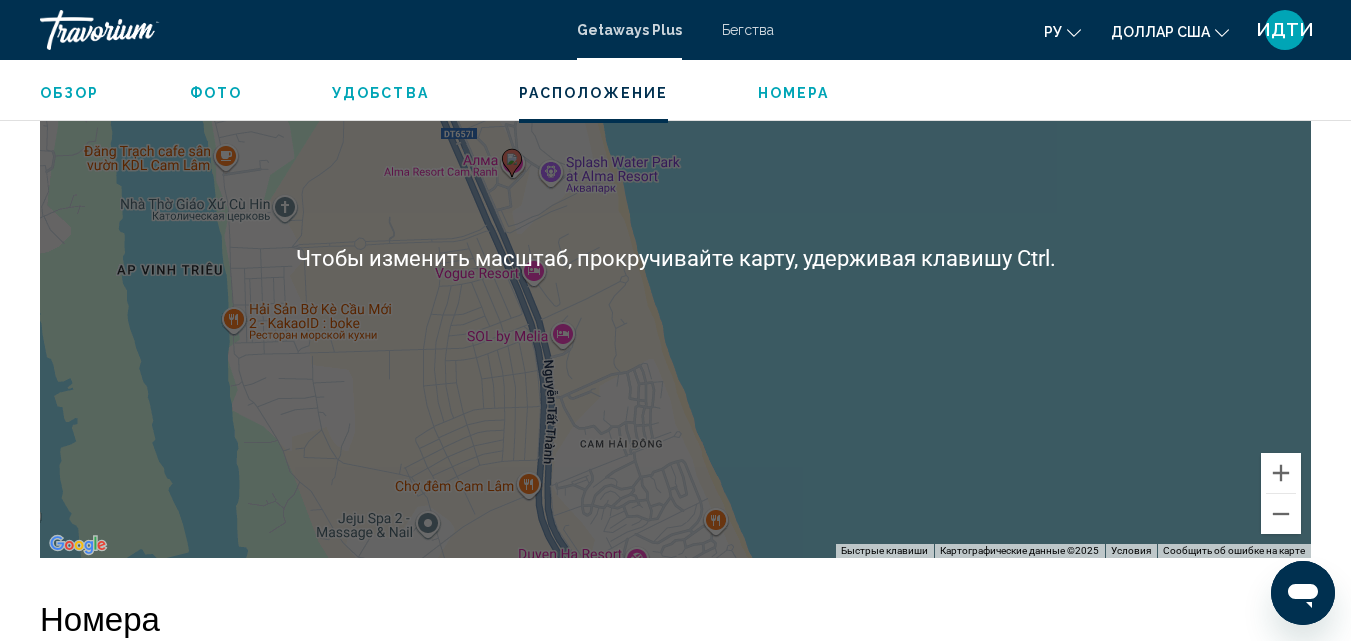 scroll, scrollTop: 3215, scrollLeft: 0, axis: vertical 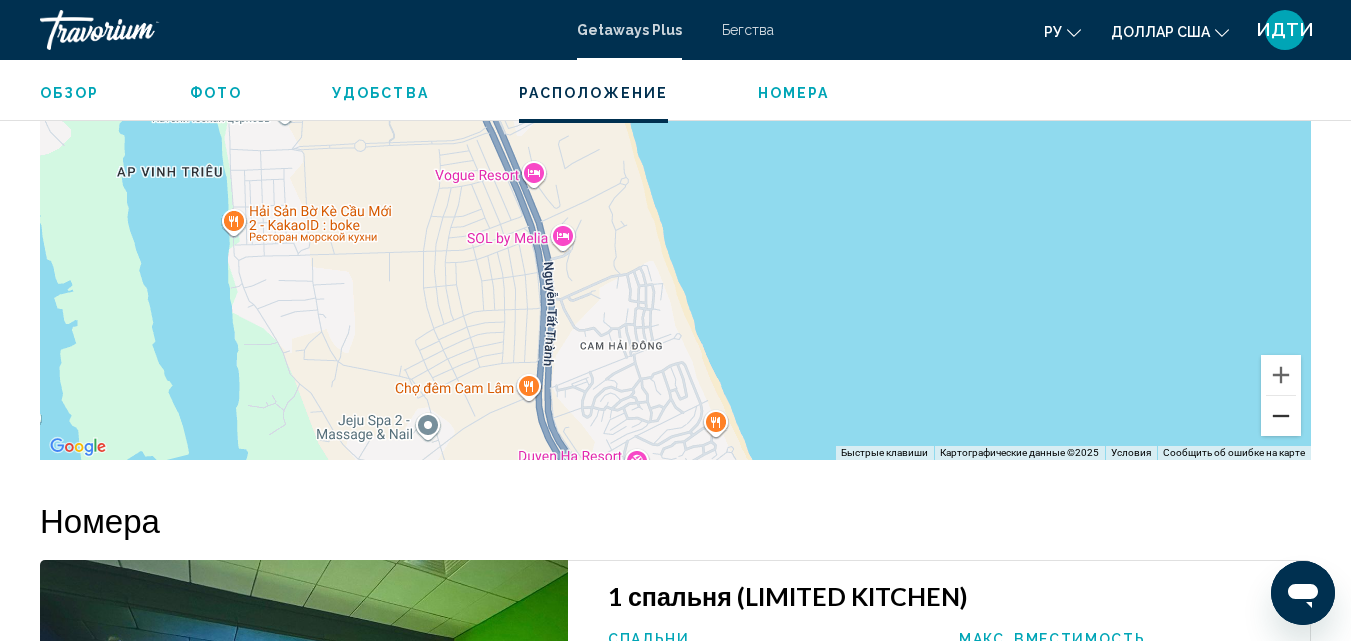 click at bounding box center [1281, 416] 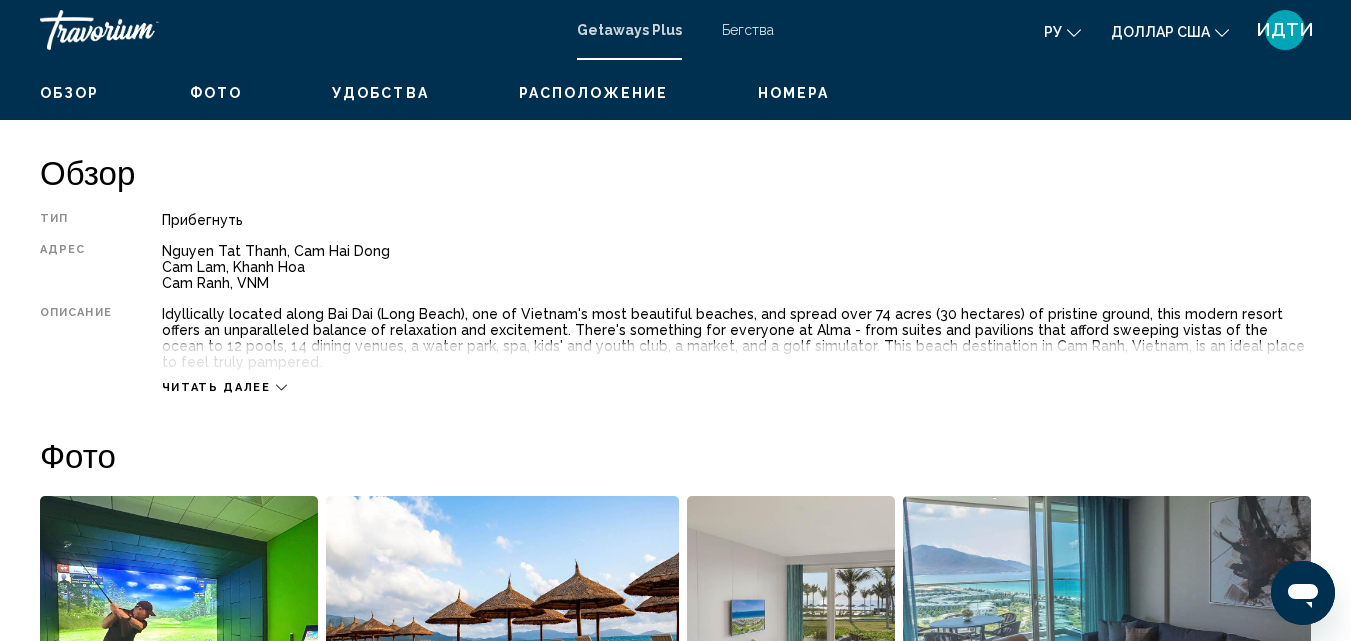 scroll, scrollTop: 915, scrollLeft: 0, axis: vertical 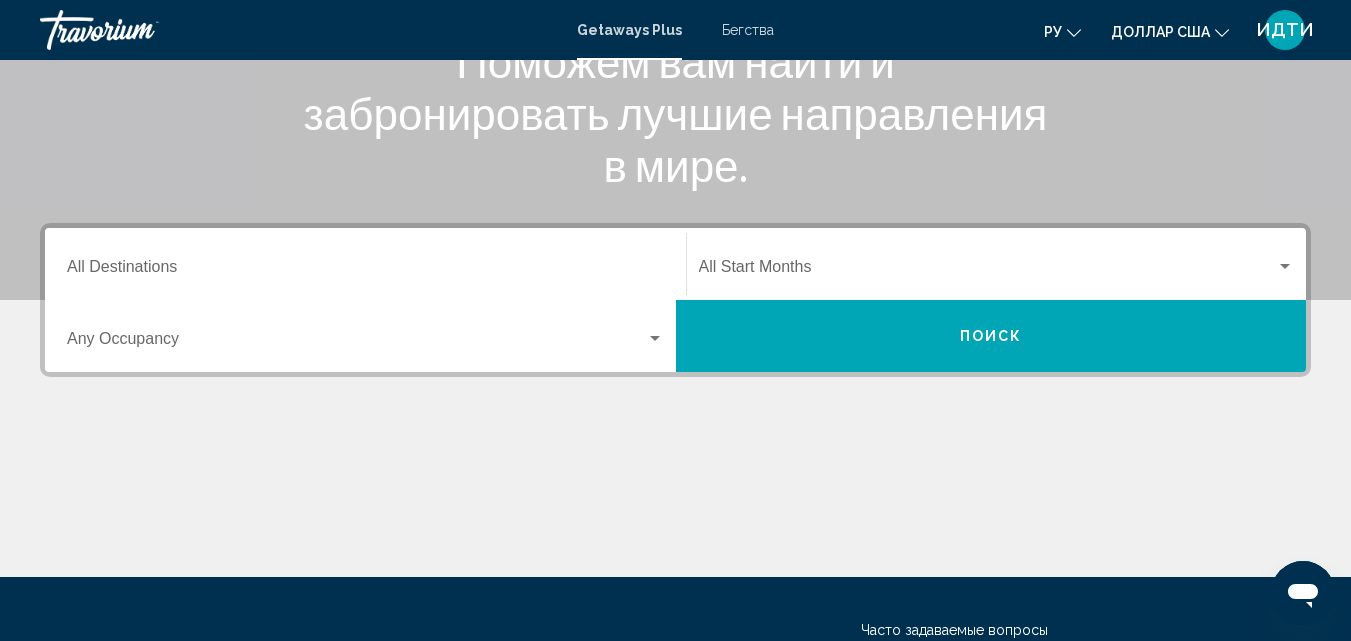 click on "Destination All Destinations" at bounding box center [365, 271] 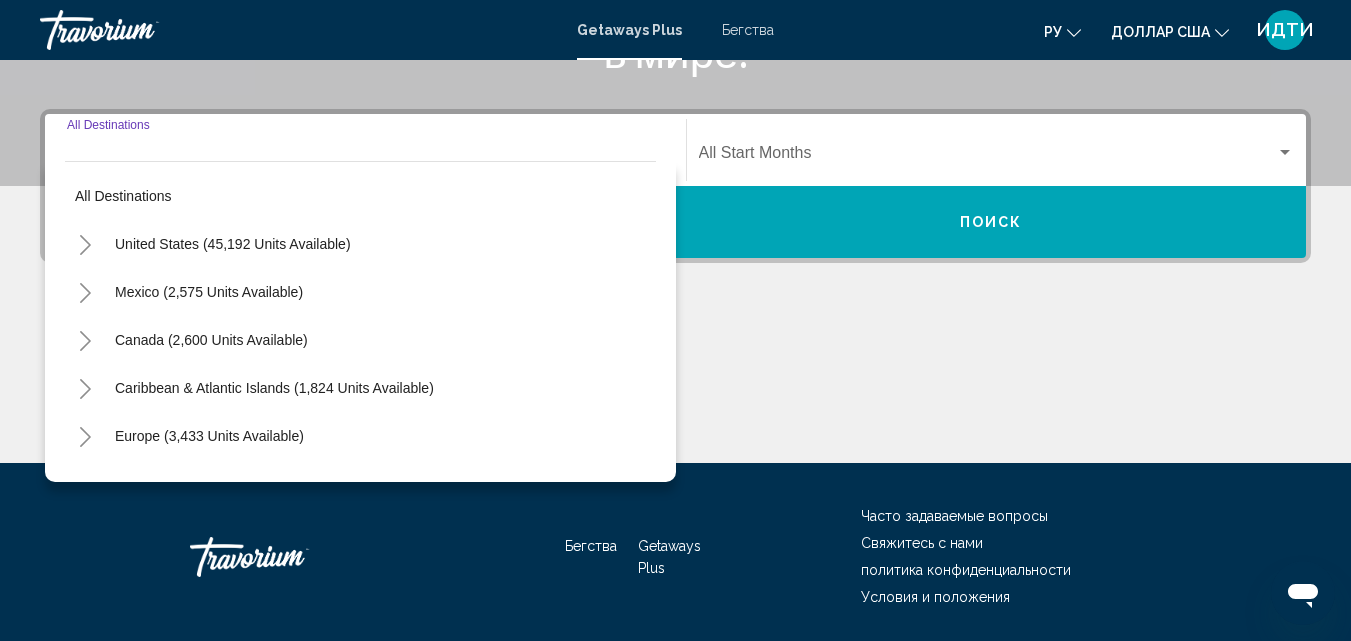 scroll, scrollTop: 458, scrollLeft: 0, axis: vertical 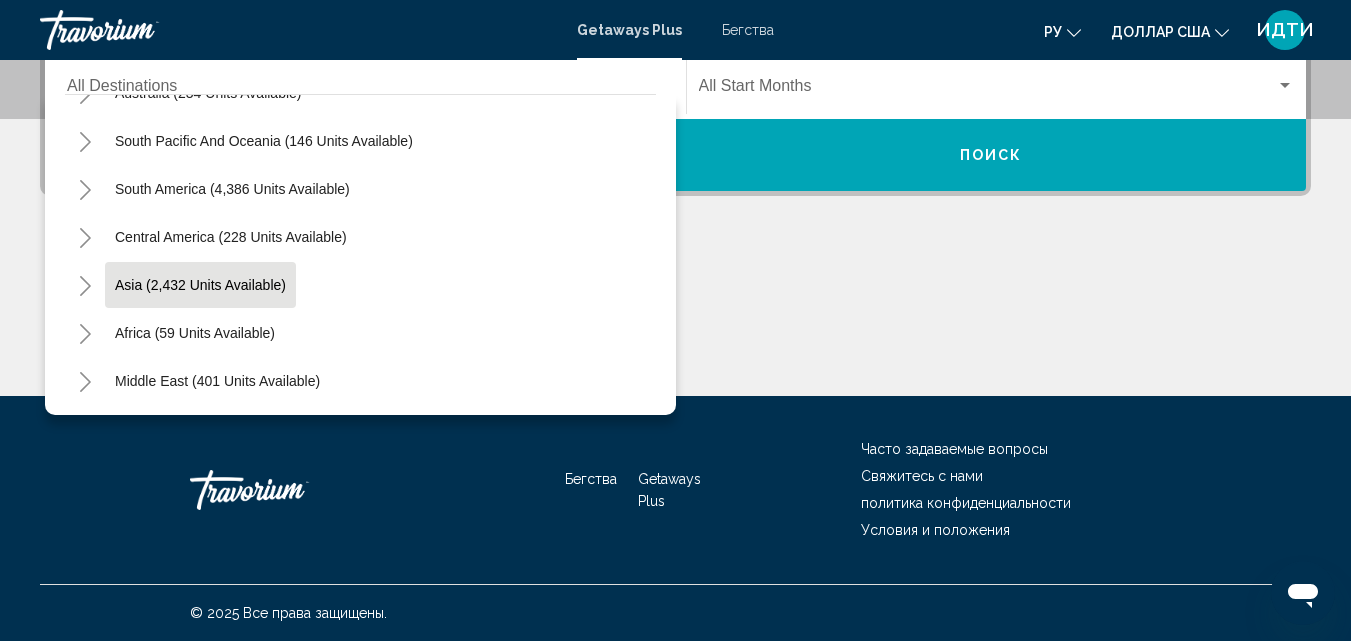 click on "Asia (2,432 units available)" at bounding box center (195, 333) 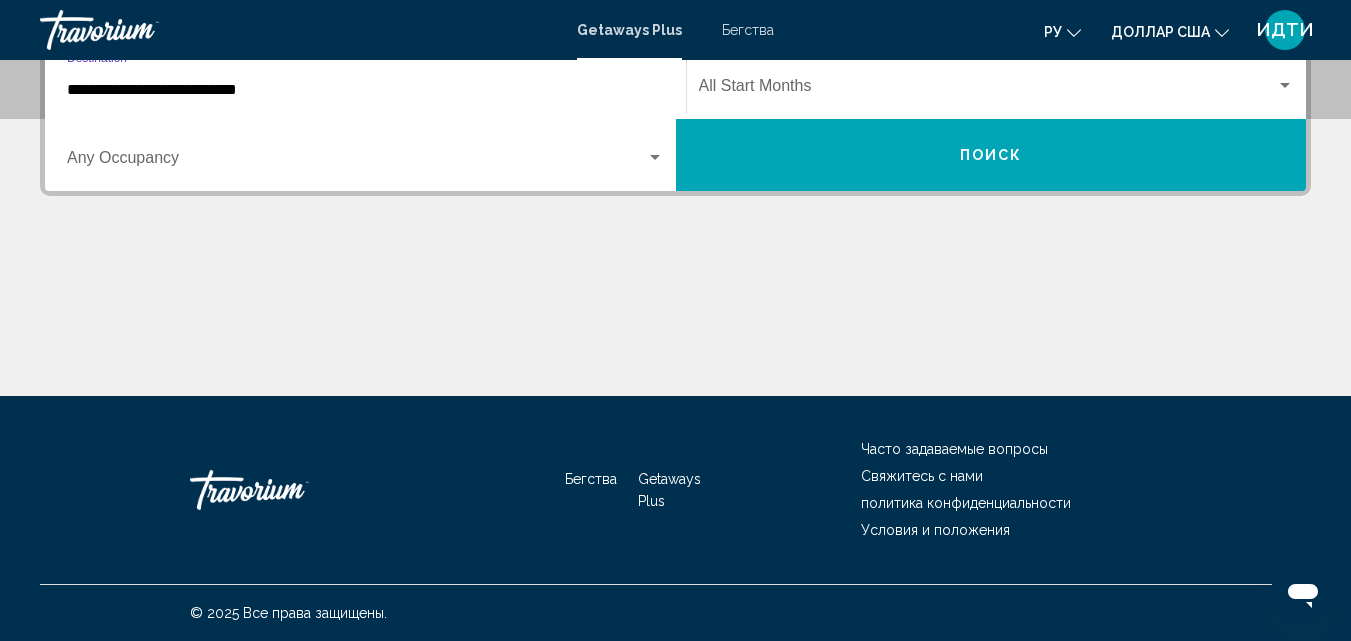 scroll, scrollTop: 458, scrollLeft: 0, axis: vertical 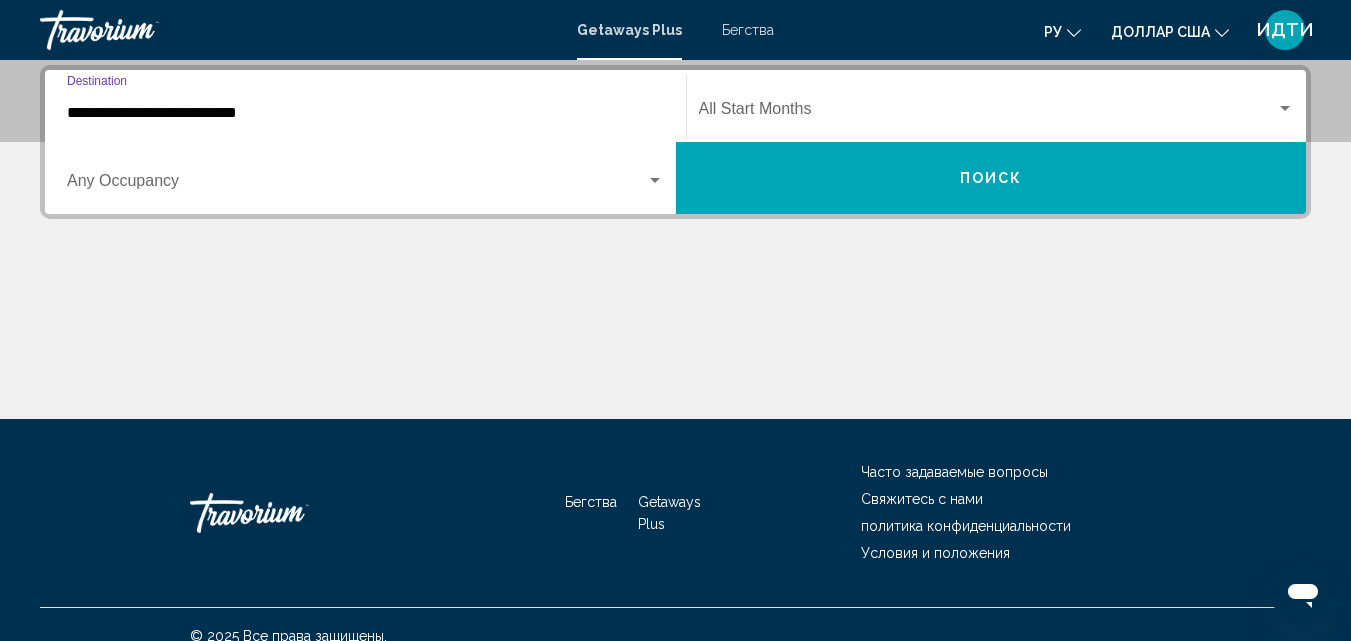 click on "**********" at bounding box center [365, 113] 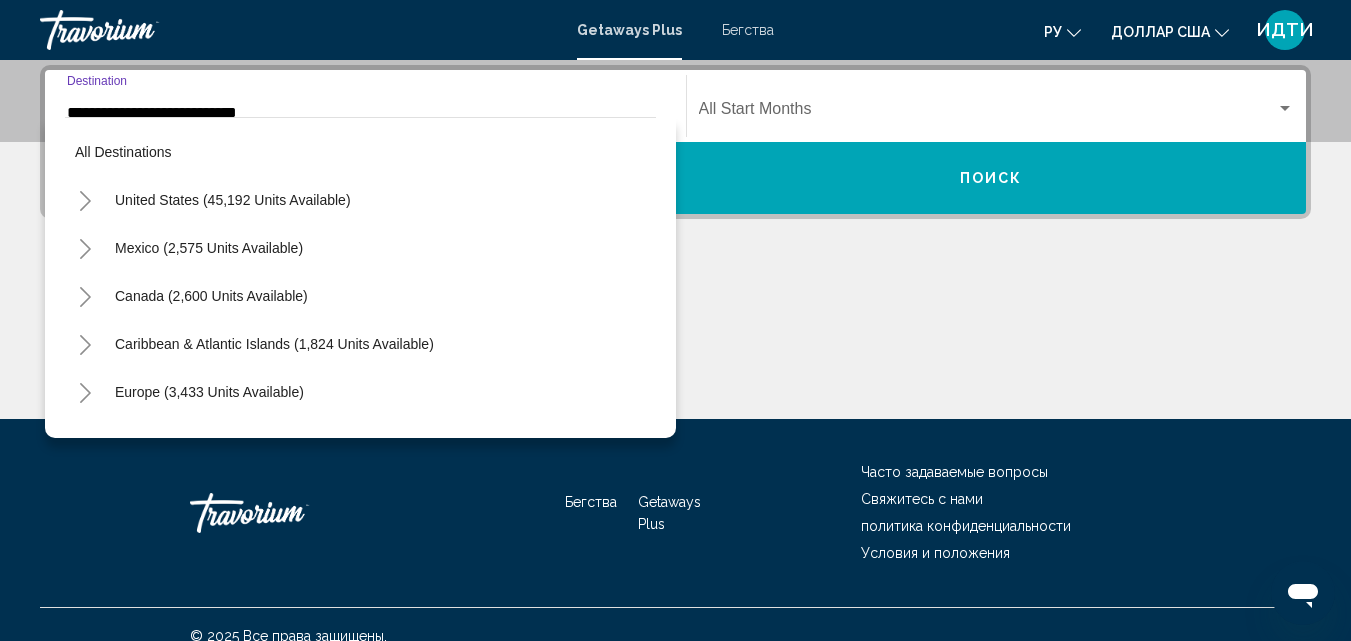 scroll, scrollTop: 411, scrollLeft: 0, axis: vertical 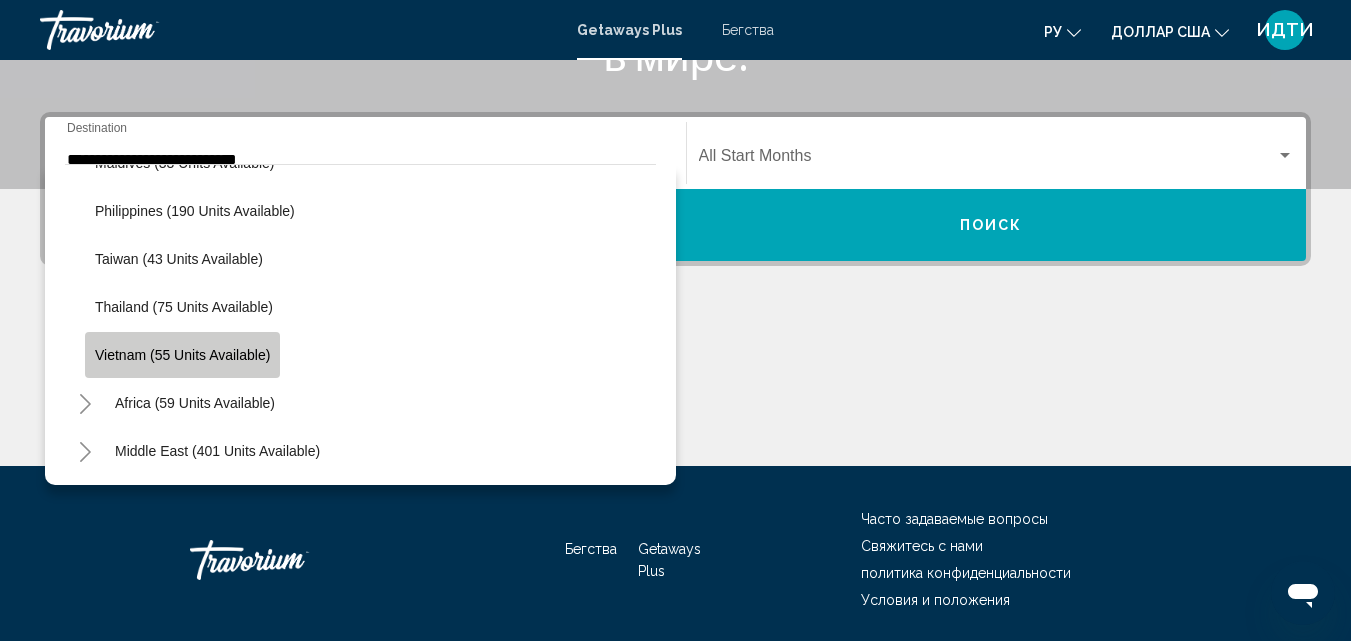 click on "Vietnam (55 units available)" 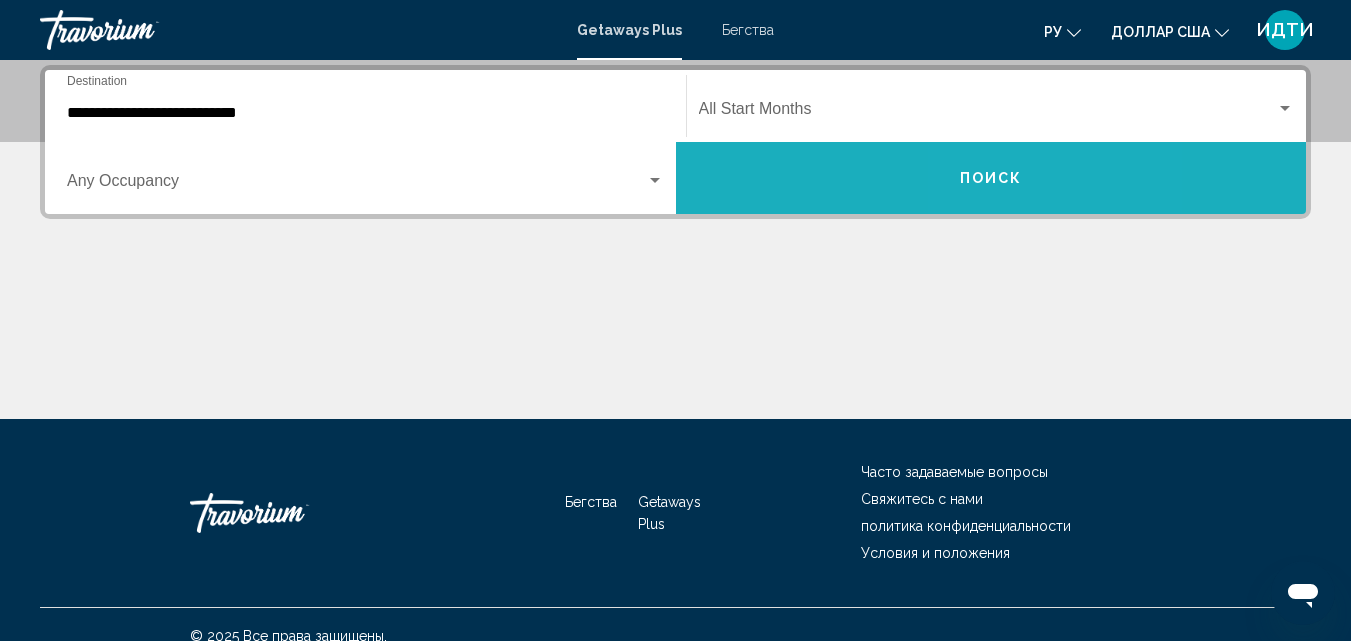click on "Поиск" at bounding box center [991, 178] 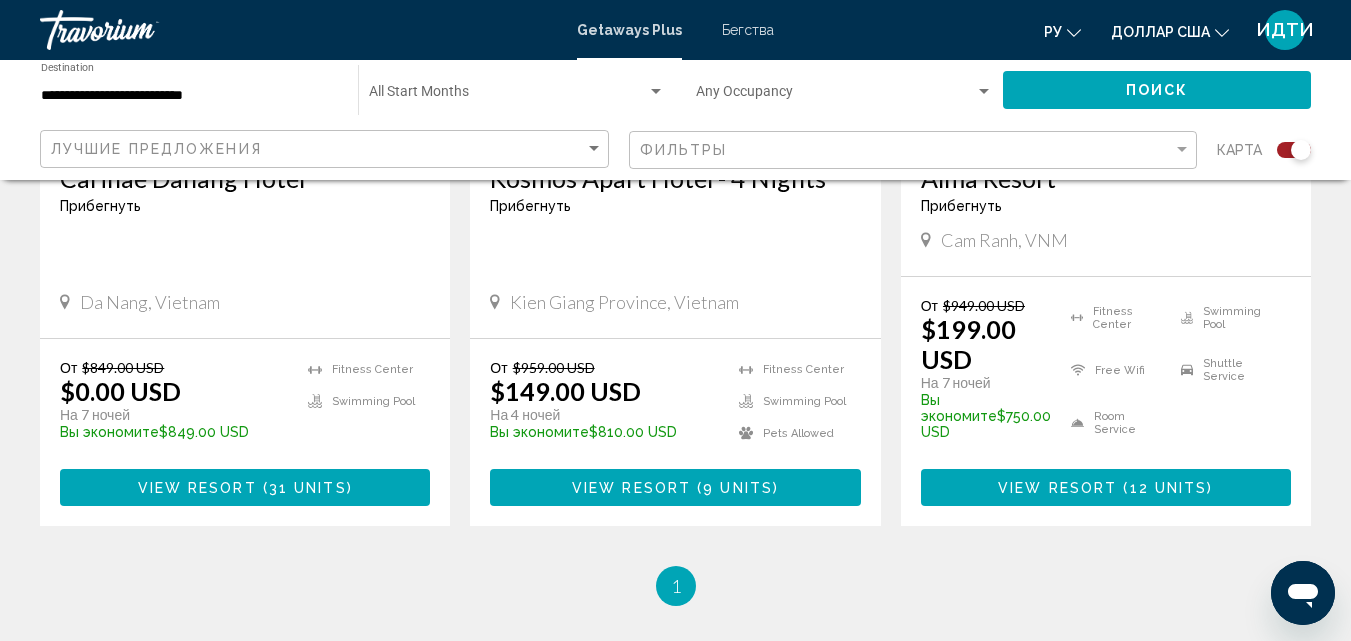 scroll, scrollTop: 1100, scrollLeft: 0, axis: vertical 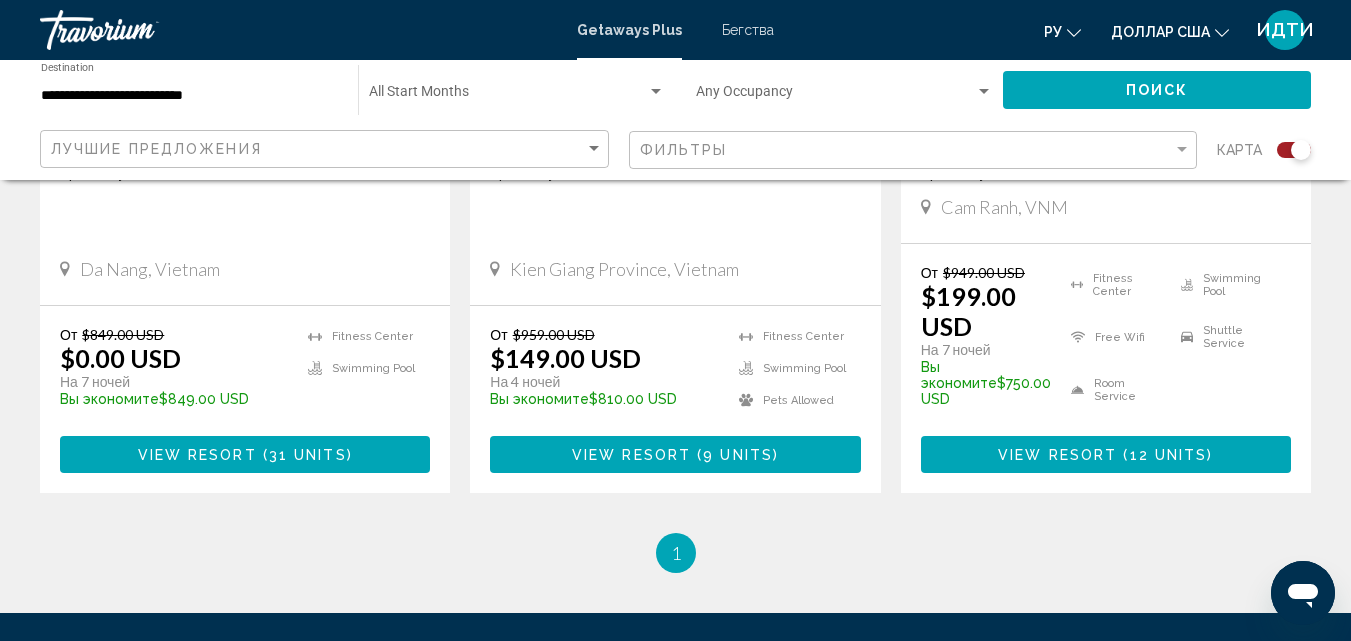 click on "View Resort    ( 12 units )" at bounding box center [1105, 454] 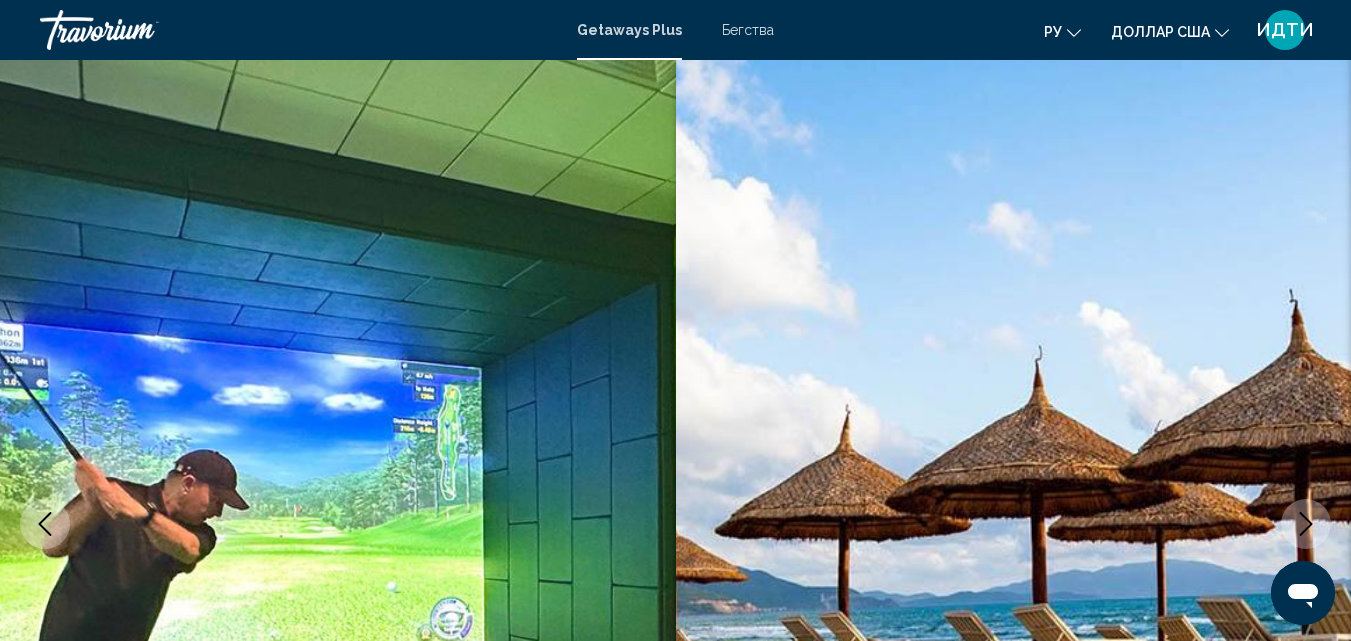 scroll, scrollTop: 0, scrollLeft: 0, axis: both 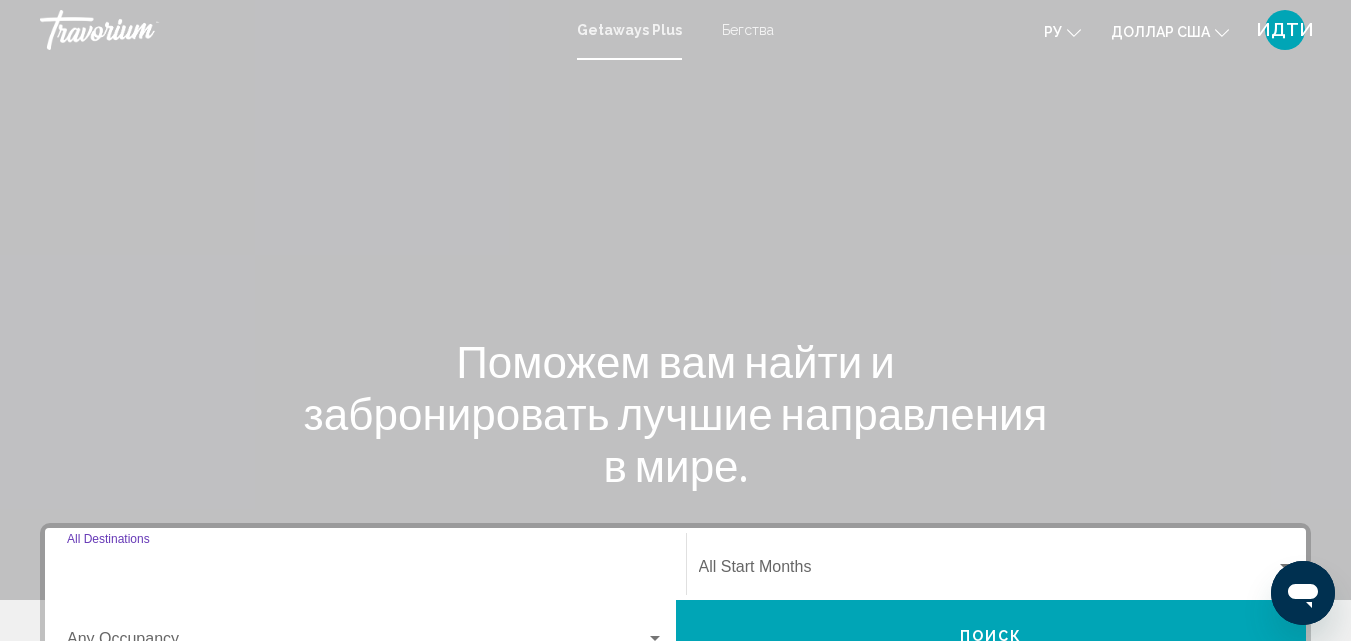 click on "Destination All Destinations" at bounding box center (365, 571) 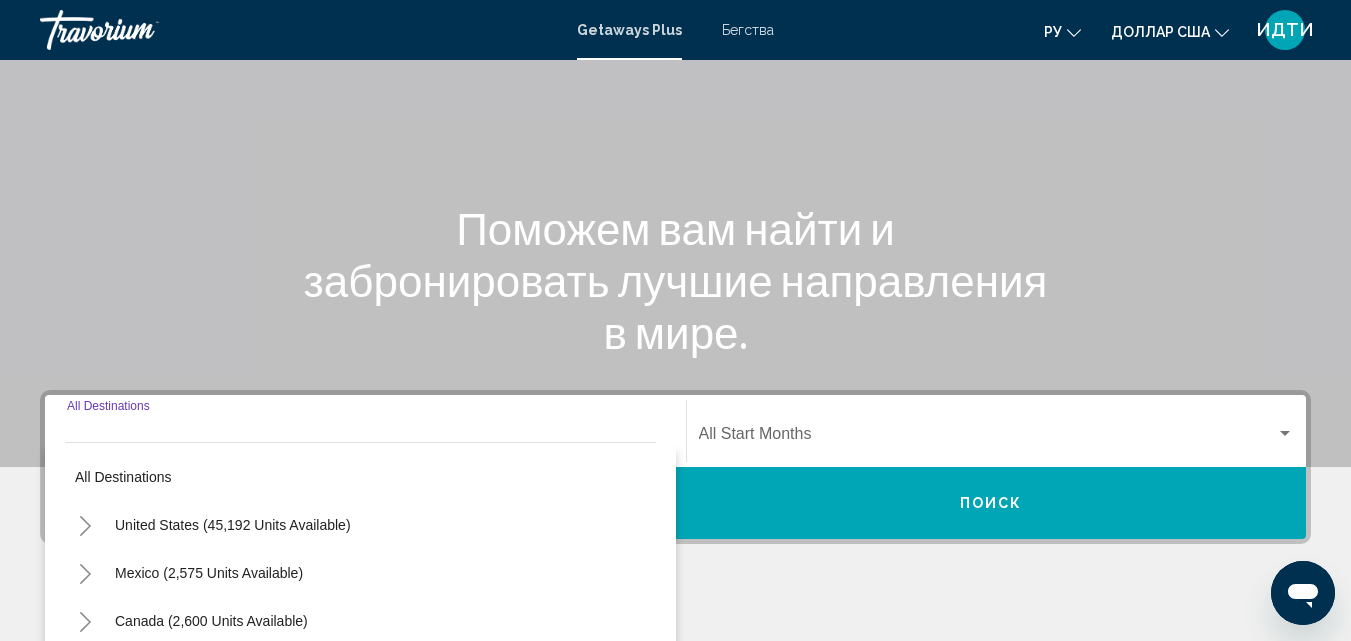 scroll, scrollTop: 458, scrollLeft: 0, axis: vertical 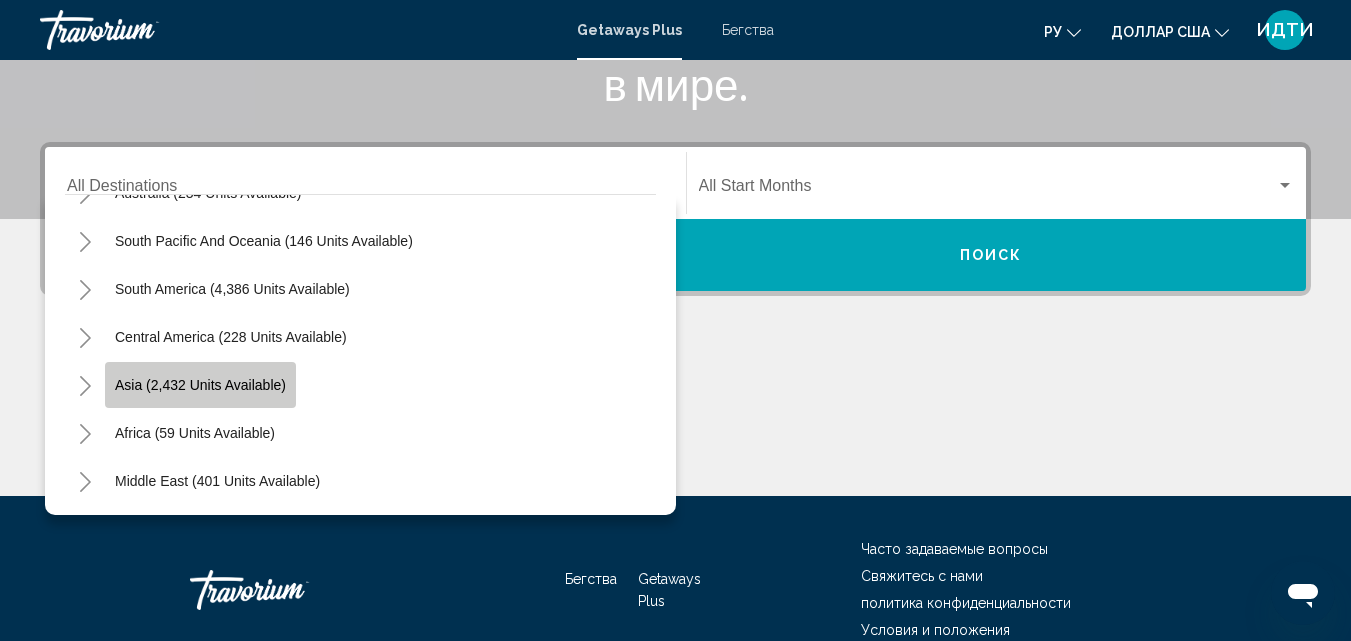 click on "Asia (2,432 units available)" 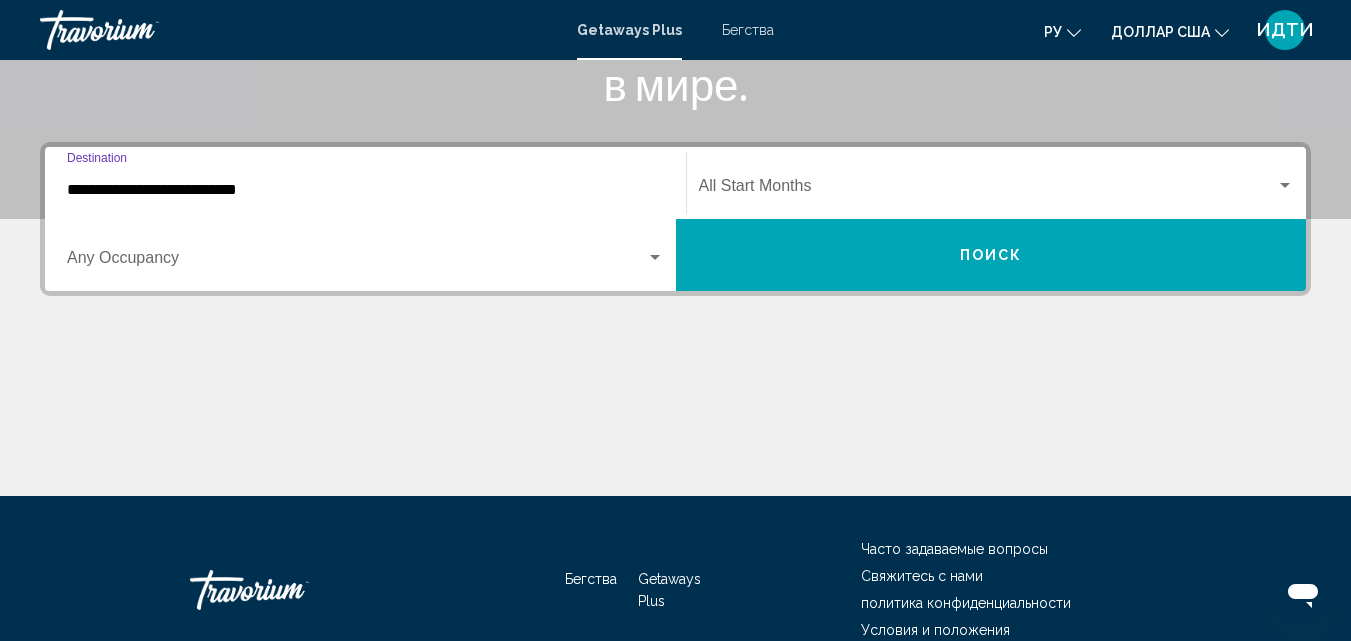 scroll, scrollTop: 458, scrollLeft: 0, axis: vertical 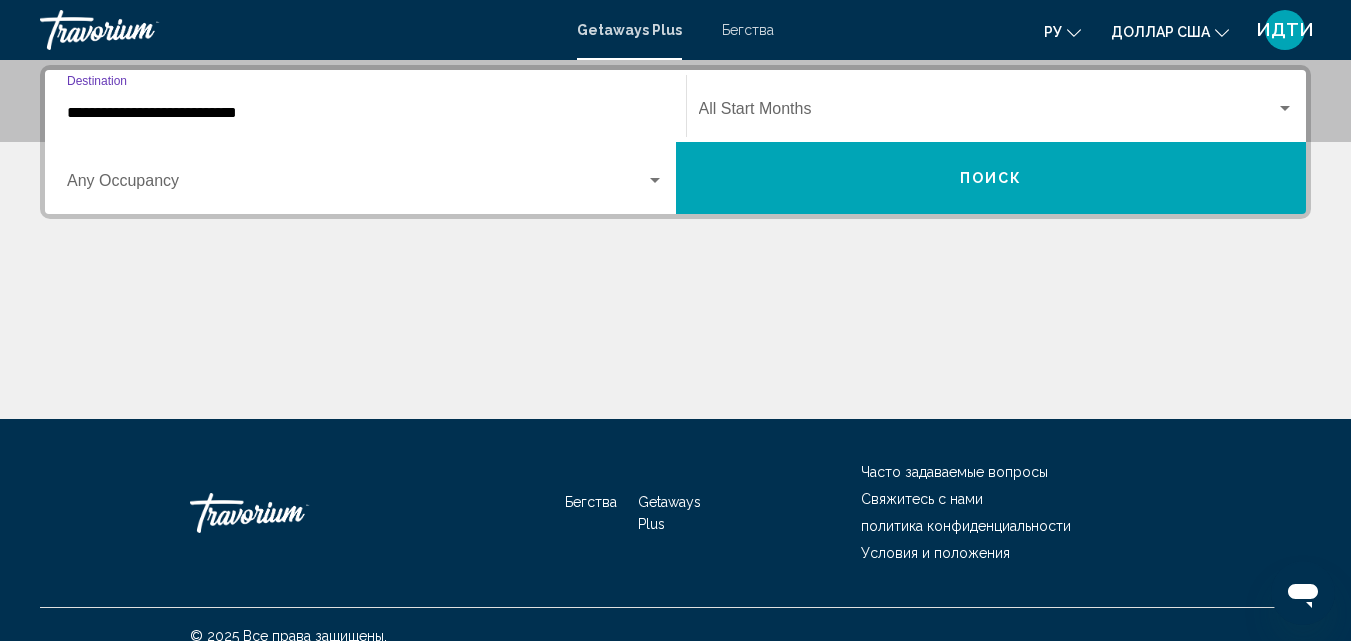 click on "**********" at bounding box center [365, 113] 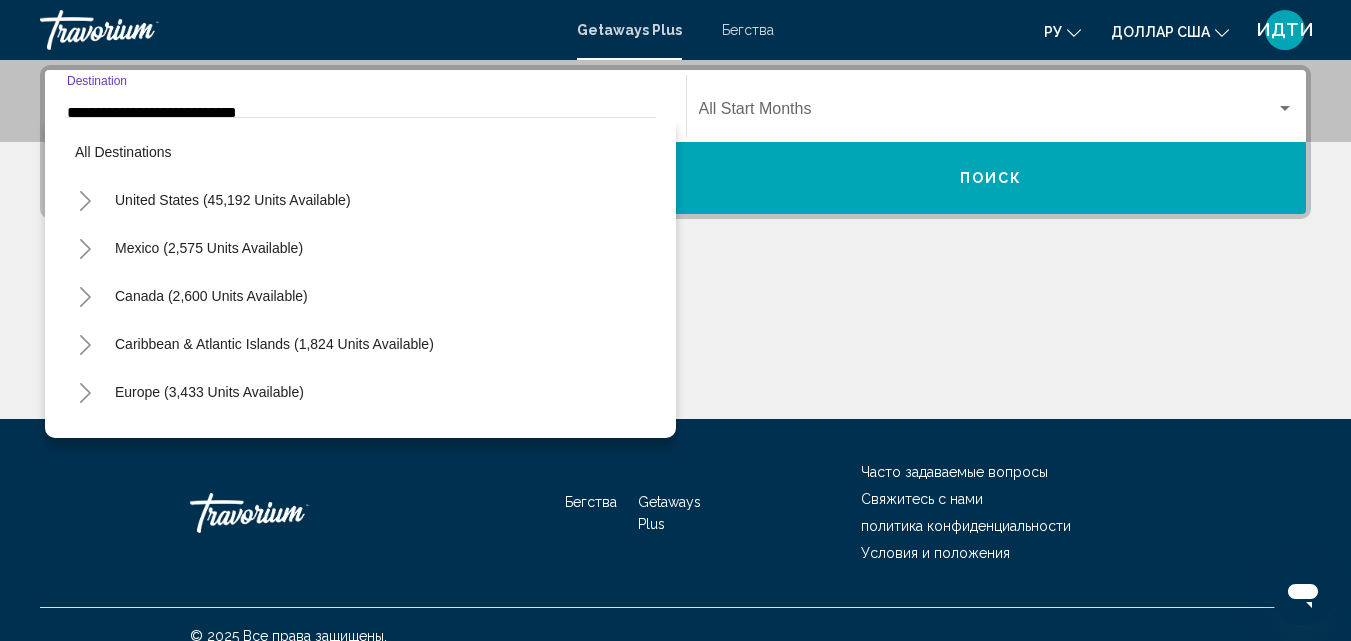 scroll, scrollTop: 411, scrollLeft: 0, axis: vertical 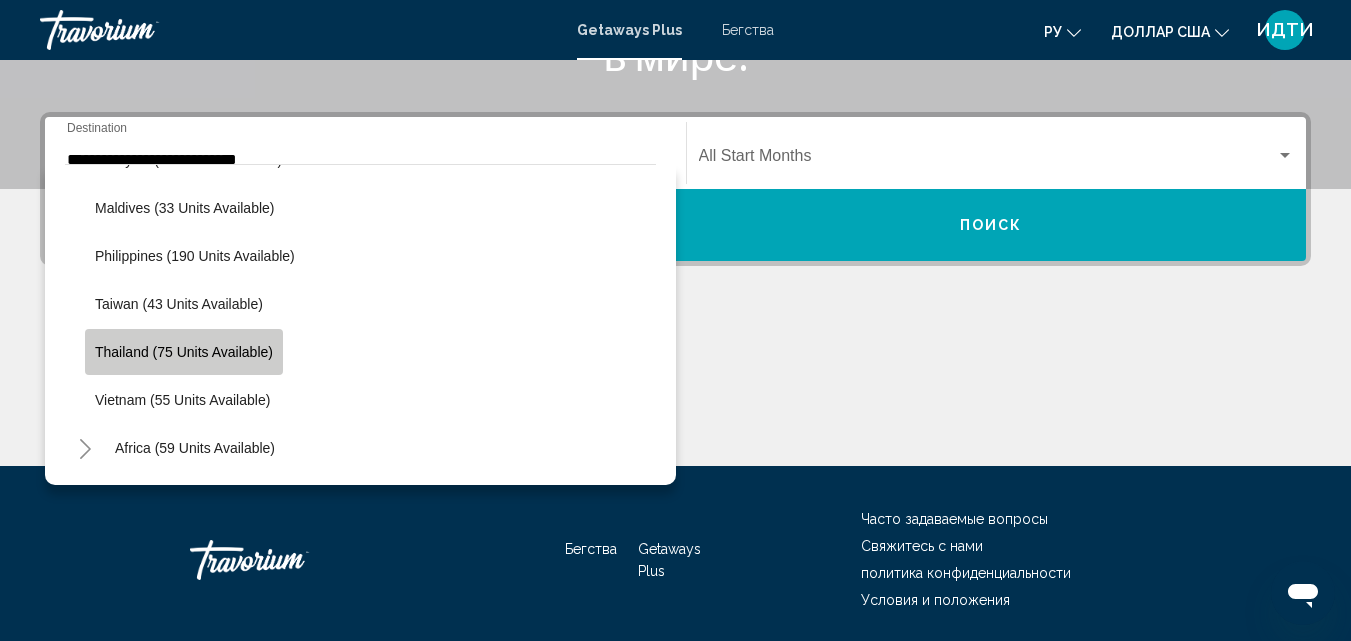 click on "Thailand (75 units available)" 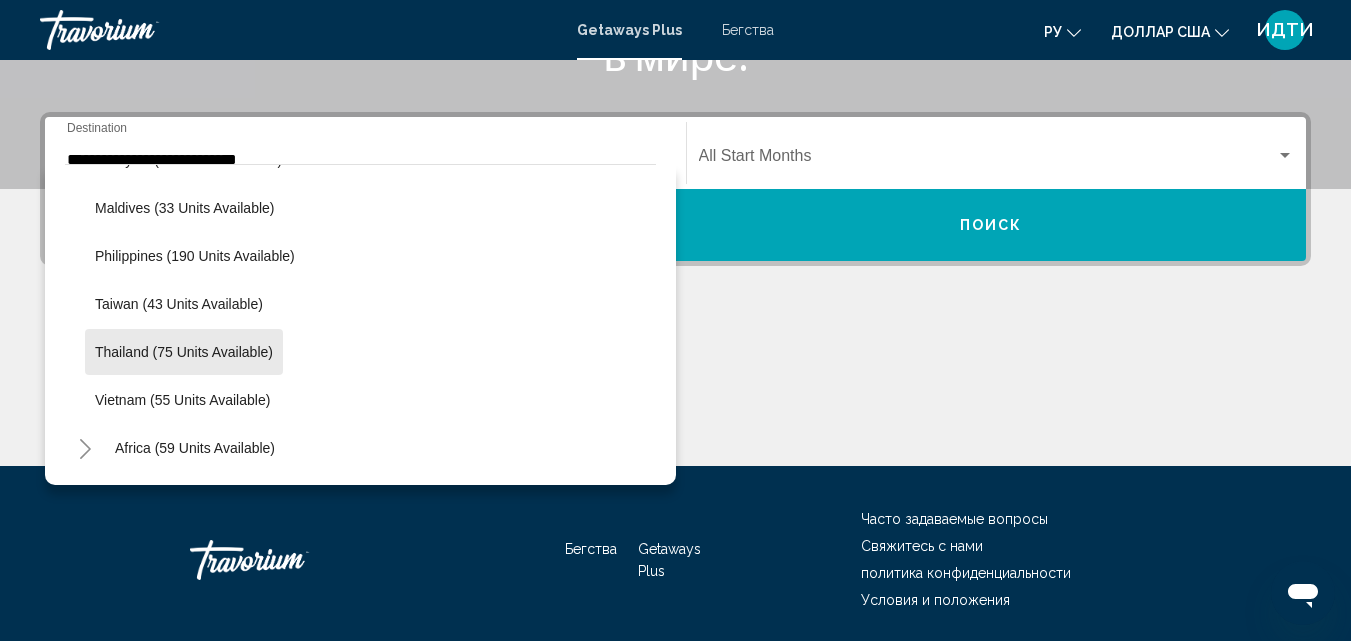 type on "**********" 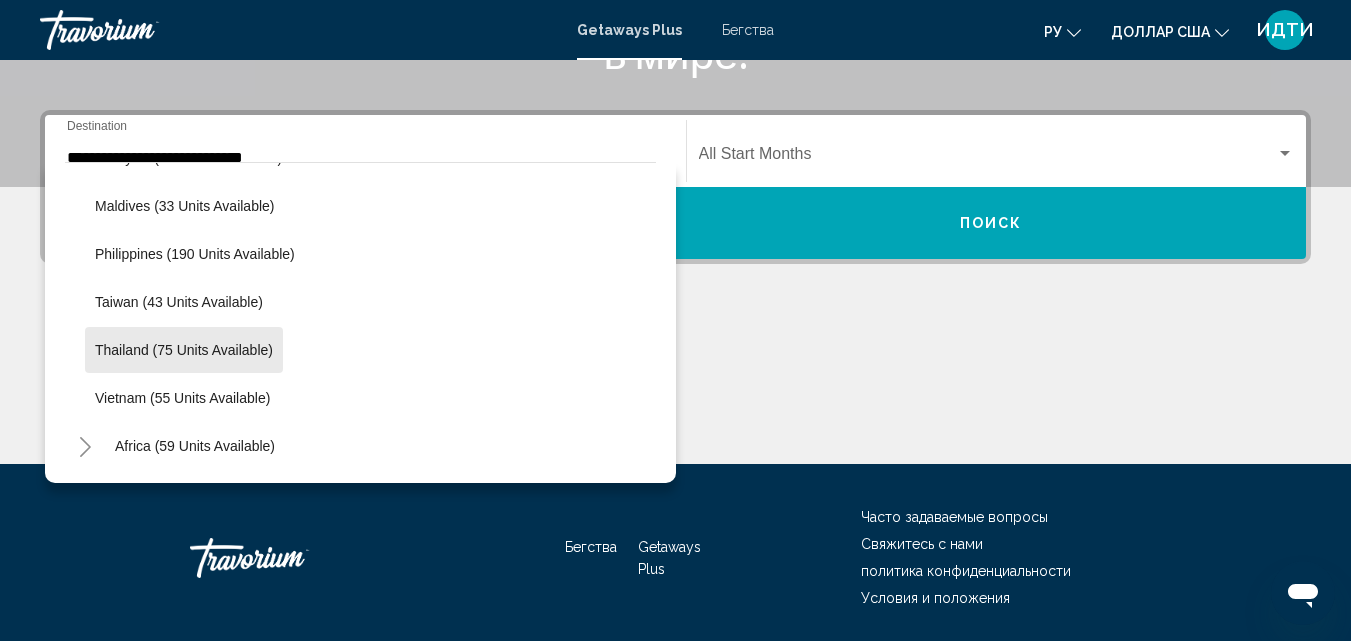 scroll, scrollTop: 458, scrollLeft: 0, axis: vertical 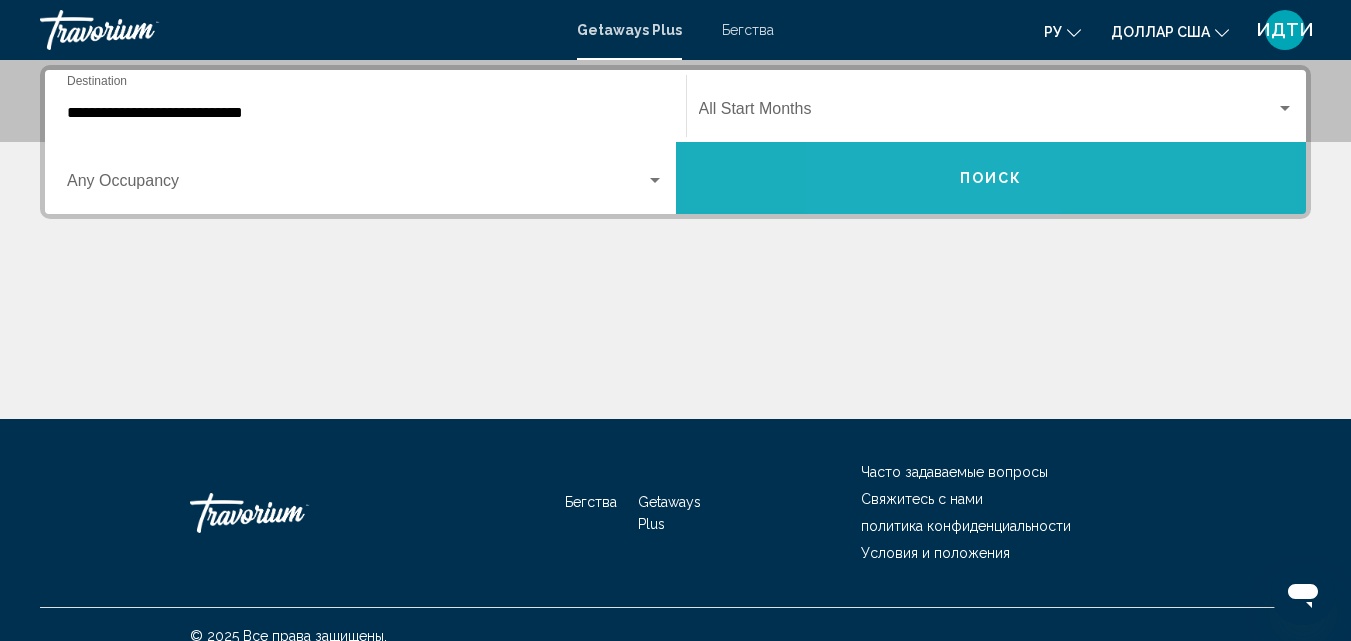 click on "Поиск" at bounding box center [991, 178] 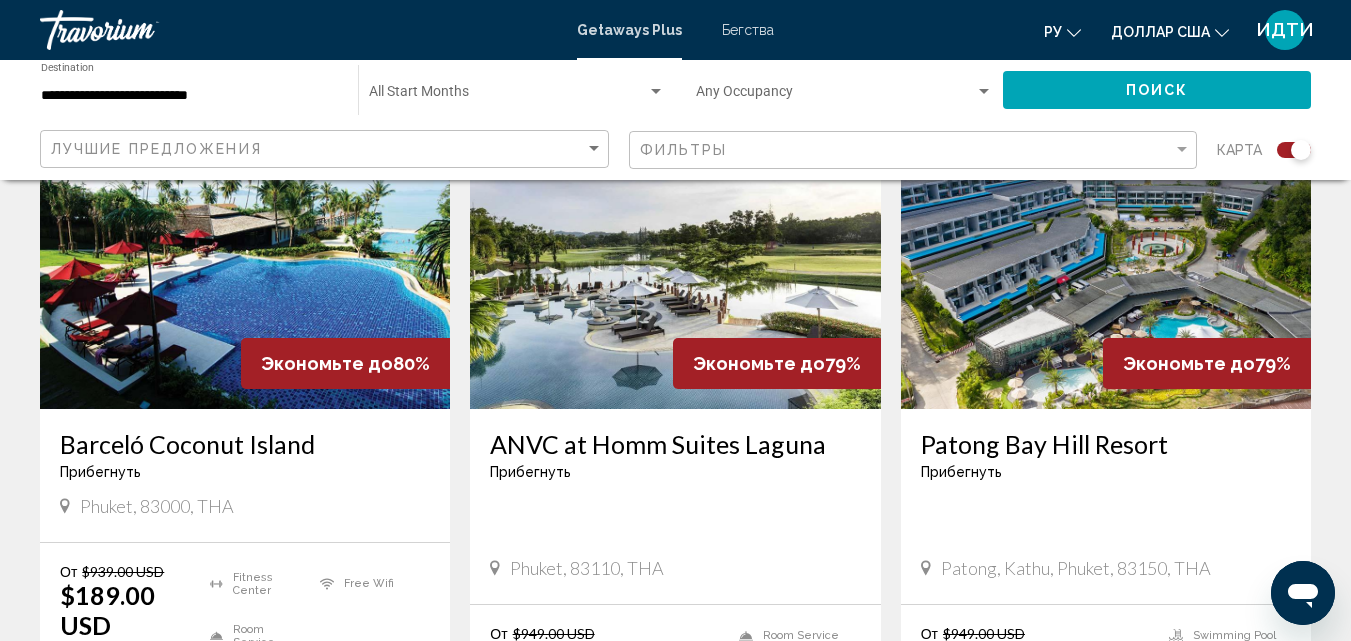 scroll, scrollTop: 2594, scrollLeft: 0, axis: vertical 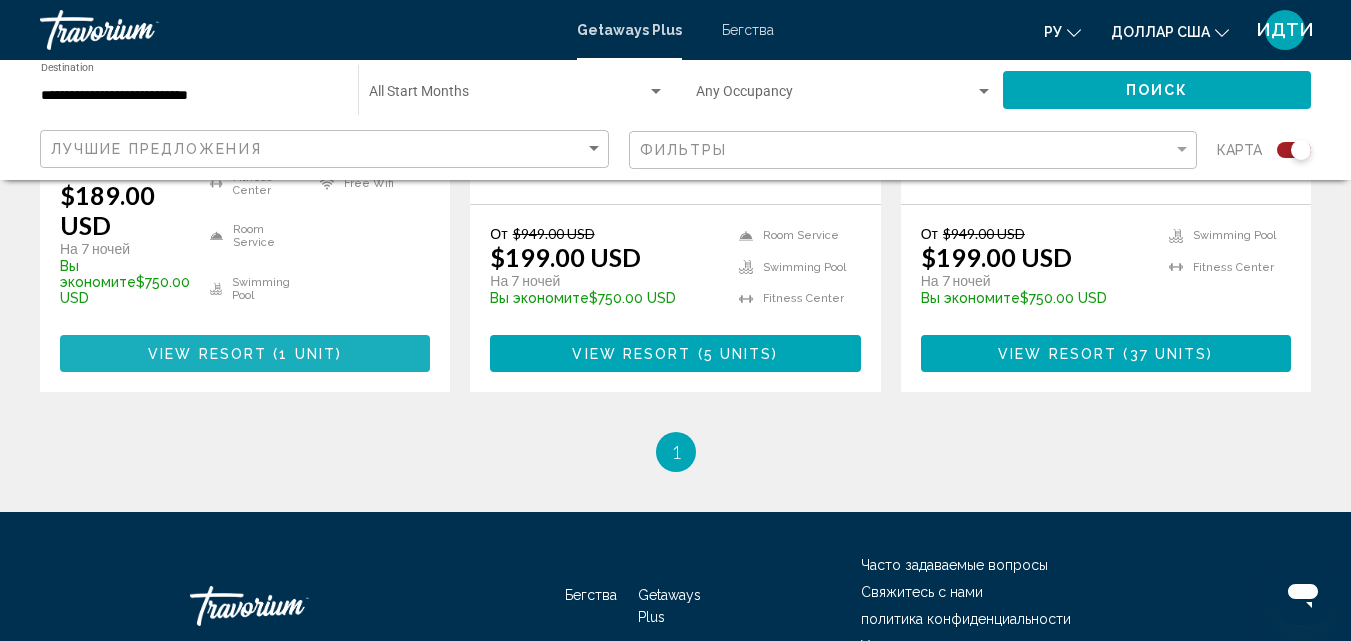 click on "View Resort" at bounding box center [207, 354] 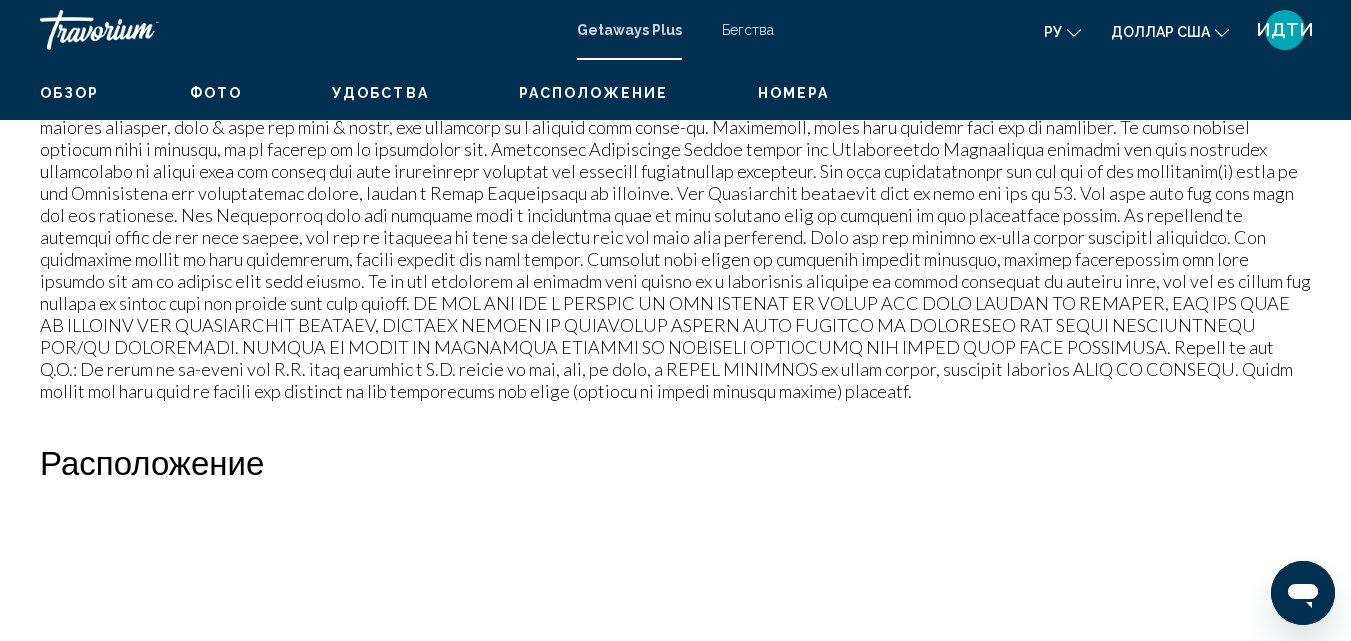 scroll, scrollTop: 215, scrollLeft: 0, axis: vertical 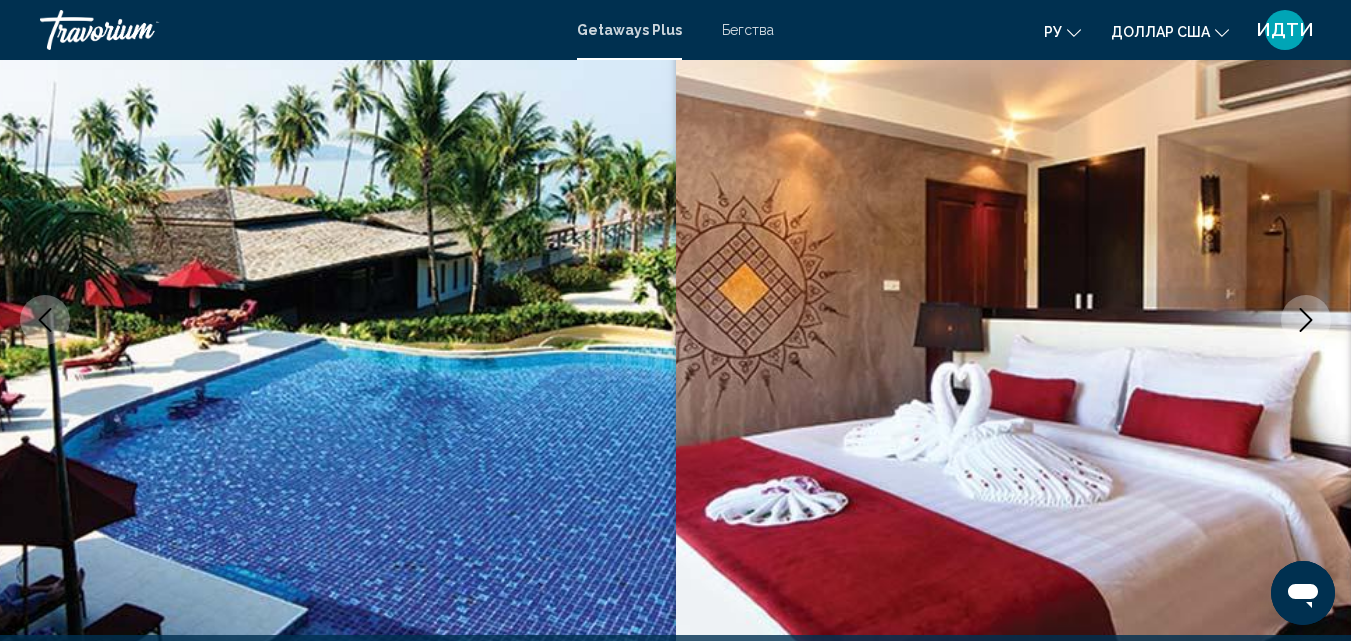 click 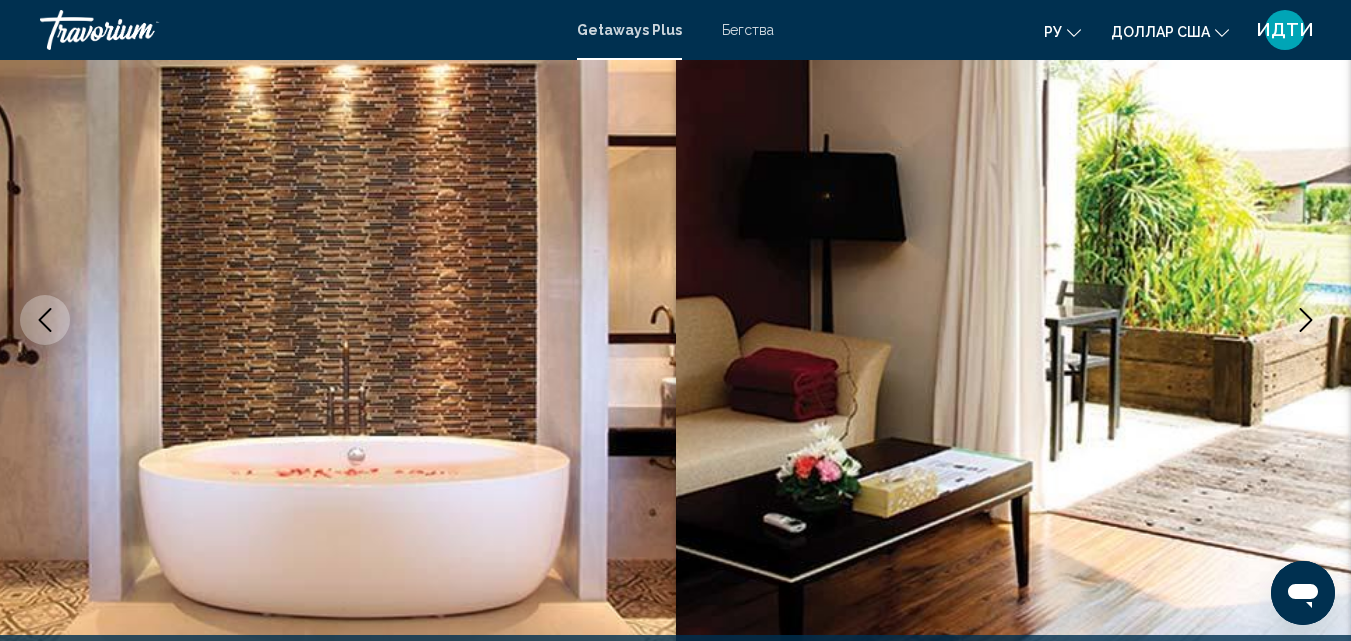 click at bounding box center [1014, 320] 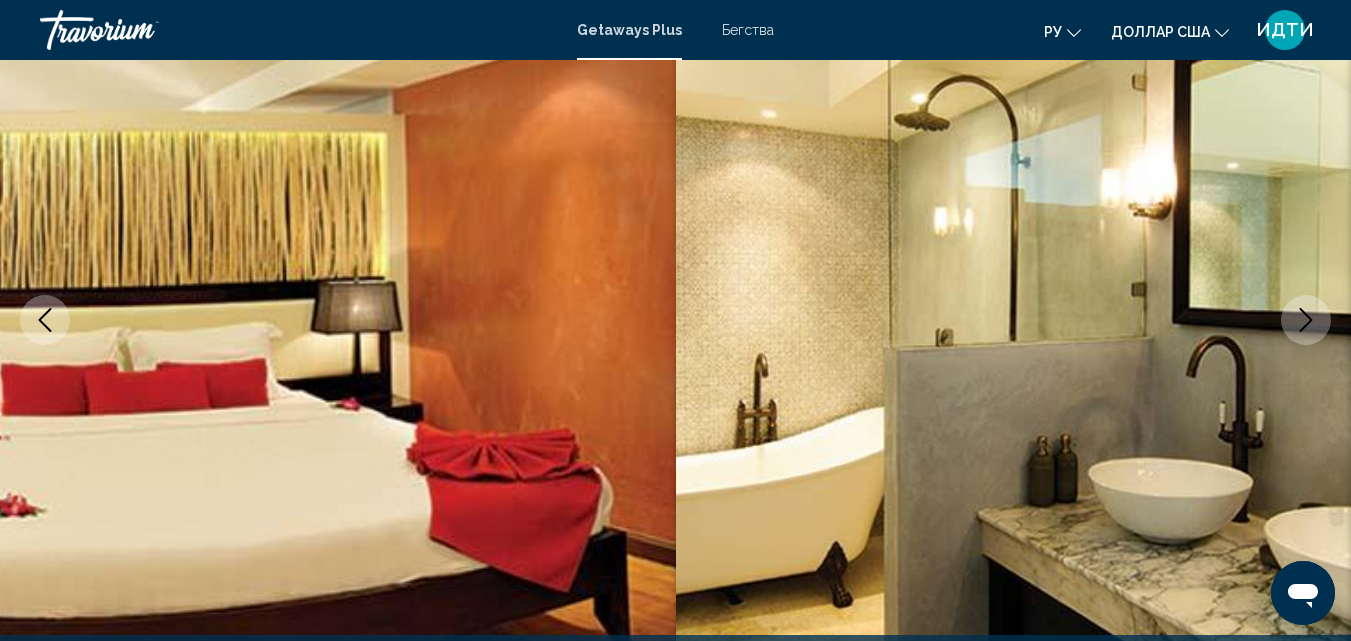 click 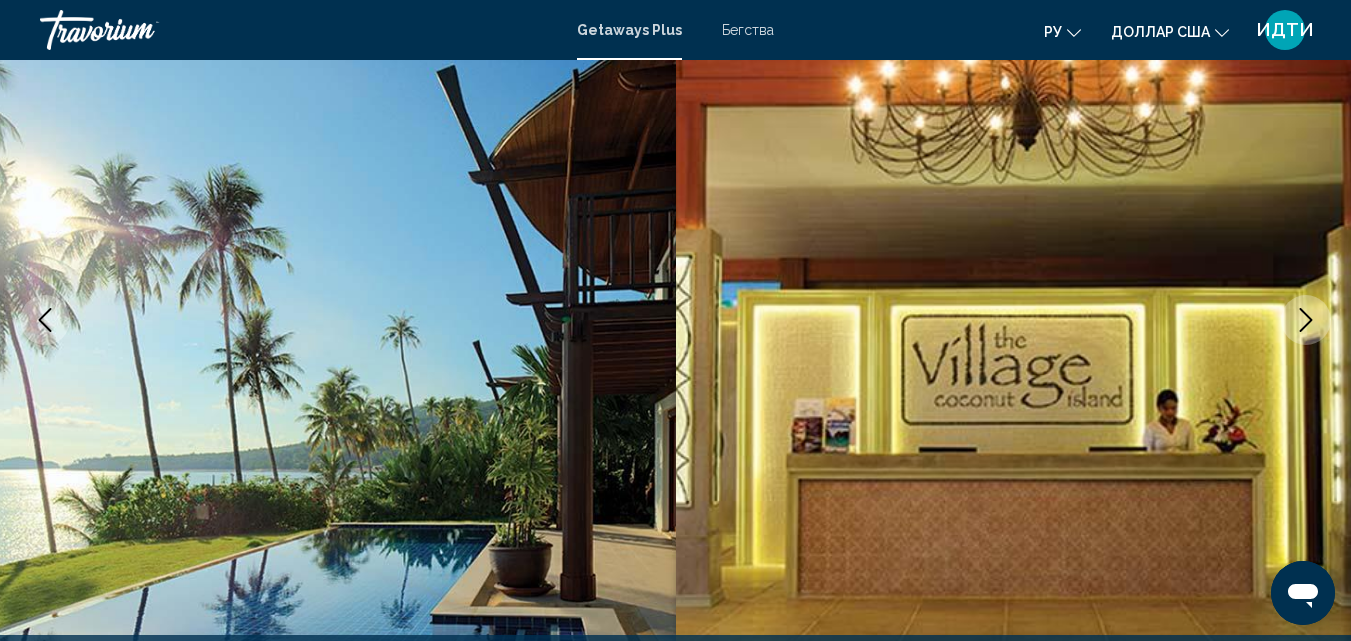 click 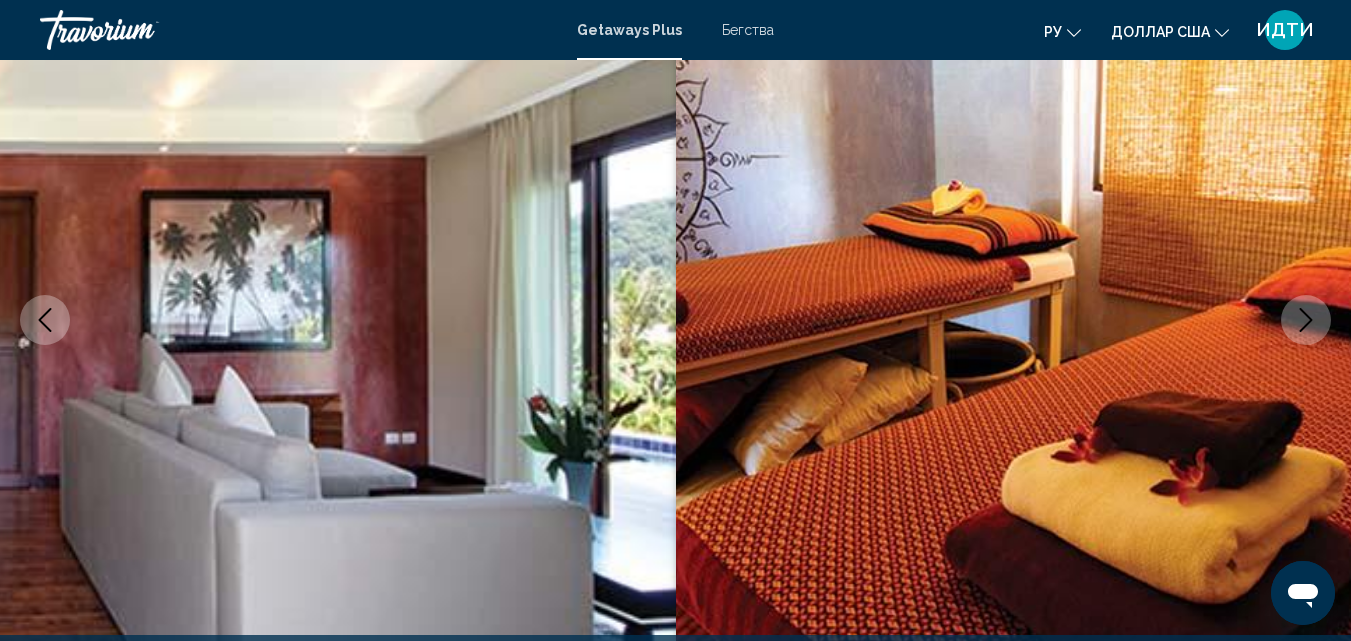 click 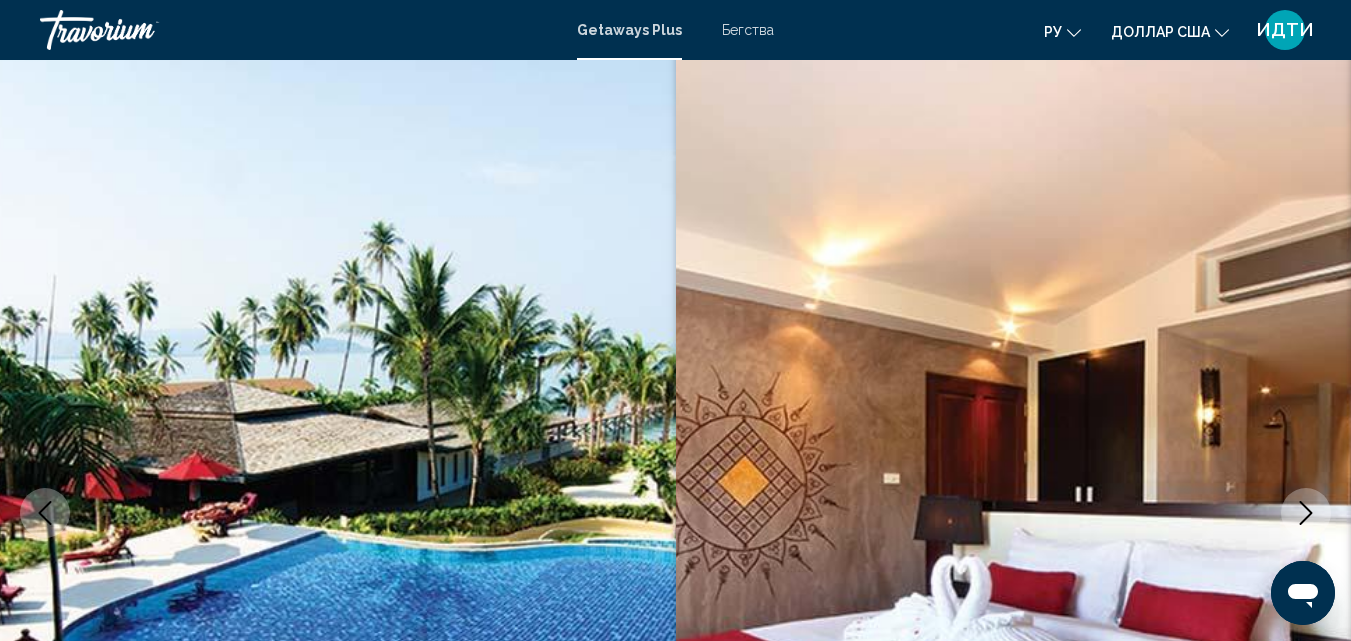 scroll, scrollTop: 0, scrollLeft: 0, axis: both 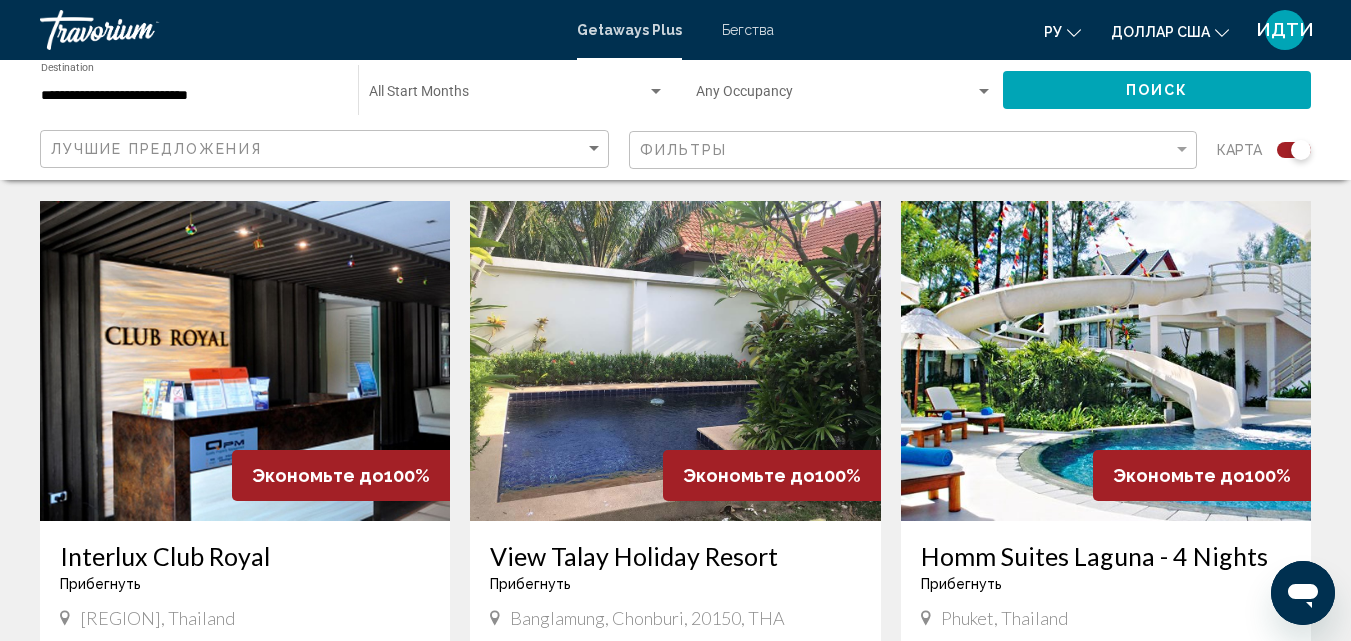 click at bounding box center [245, 361] 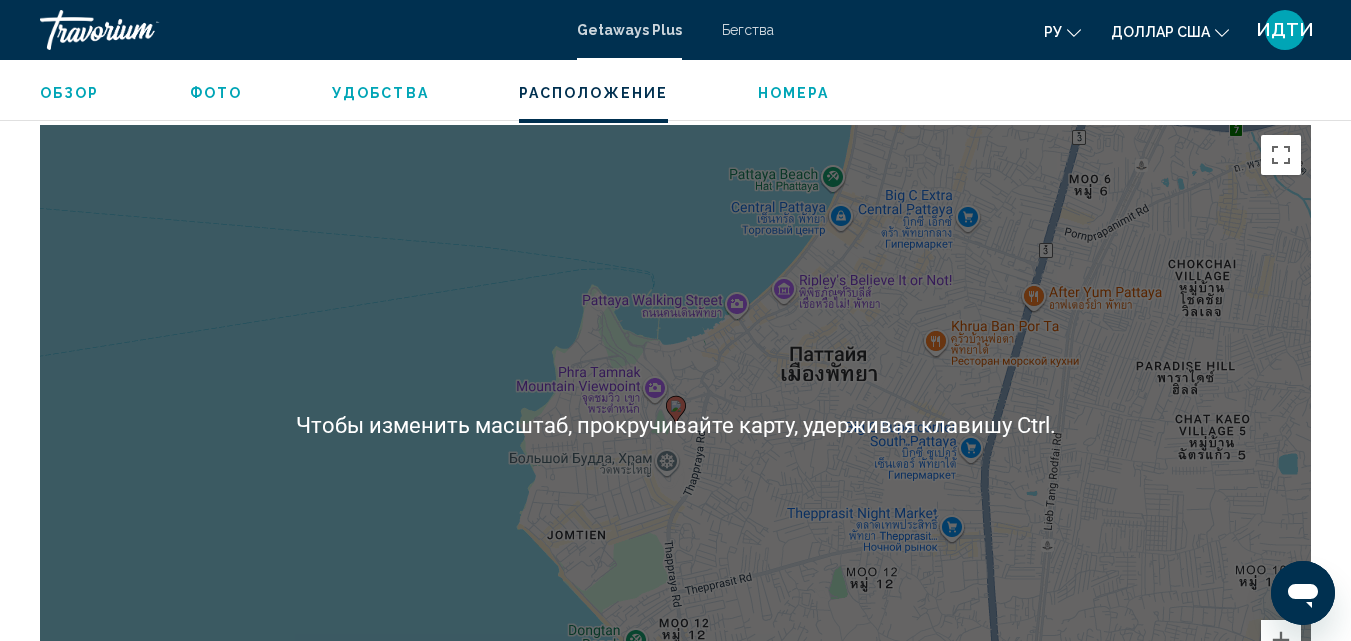 scroll, scrollTop: 2515, scrollLeft: 0, axis: vertical 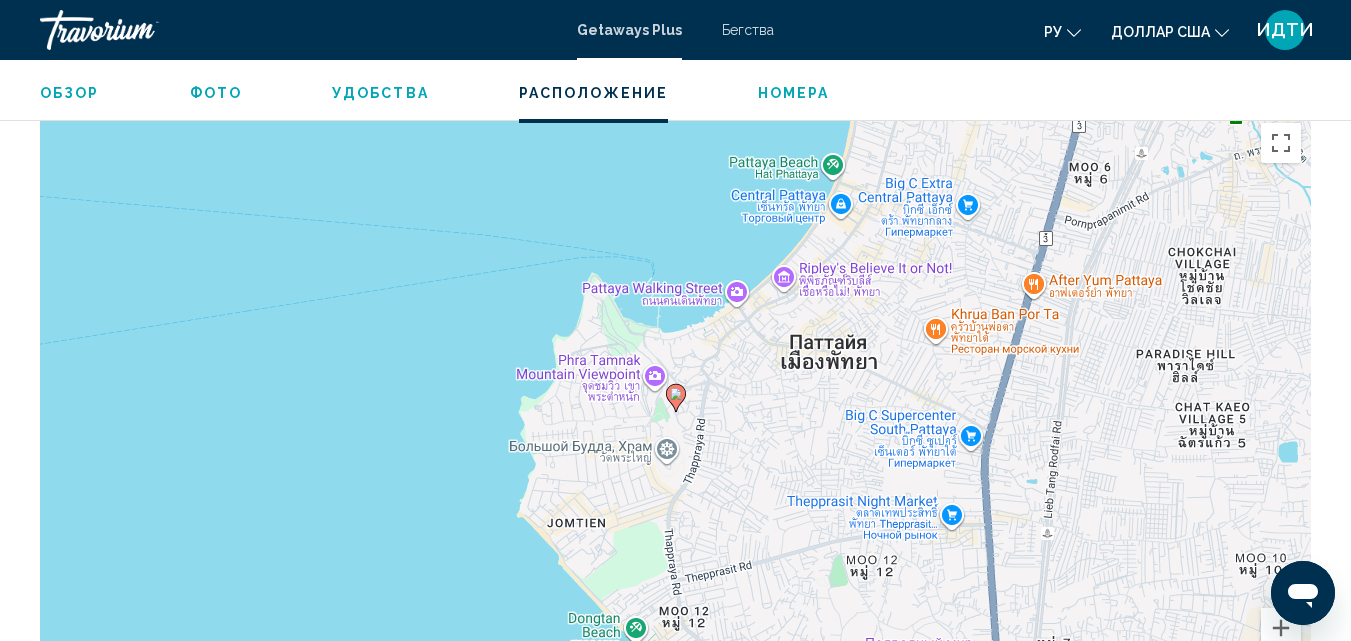 click on "Чтобы активировать перетаскивание с помощью клавиатуры, нажмите Alt + Ввод. После этого перемещайте маркер, используя клавиши со стрелками. Чтобы завершить перетаскивание, нажмите клавишу Ввод. Чтобы отменить действие, нажмите клавишу Esc." at bounding box center [675, 413] 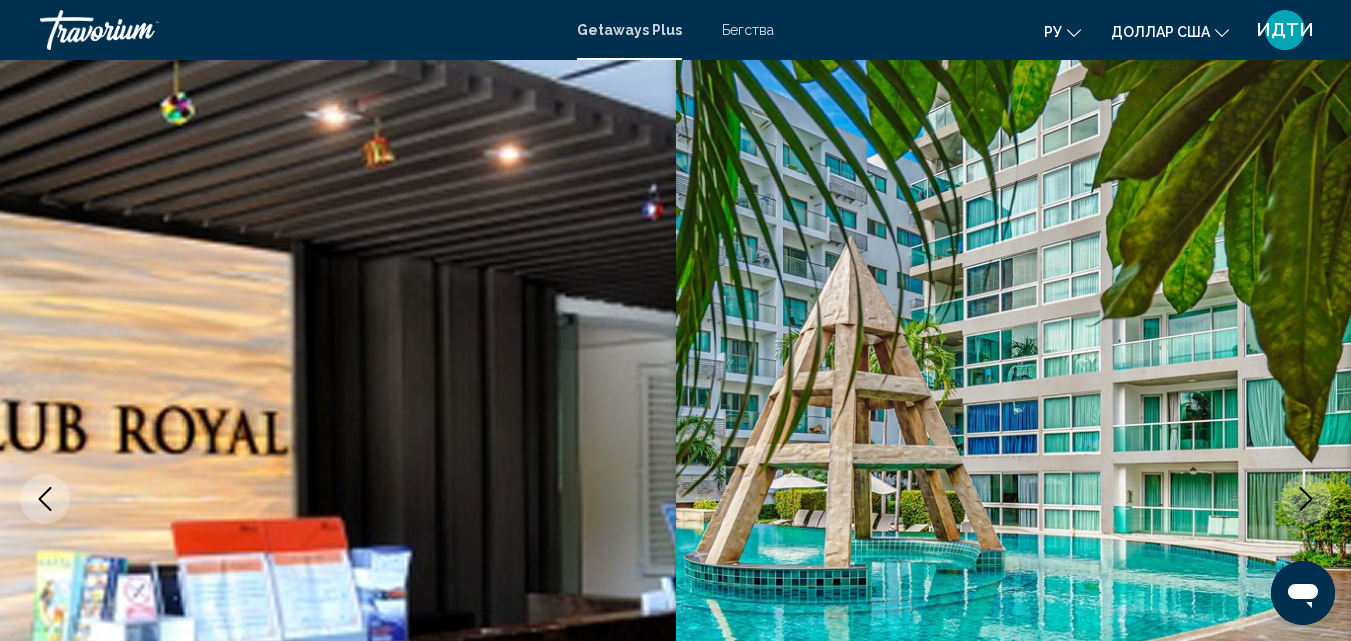 scroll, scrollTop: 0, scrollLeft: 0, axis: both 